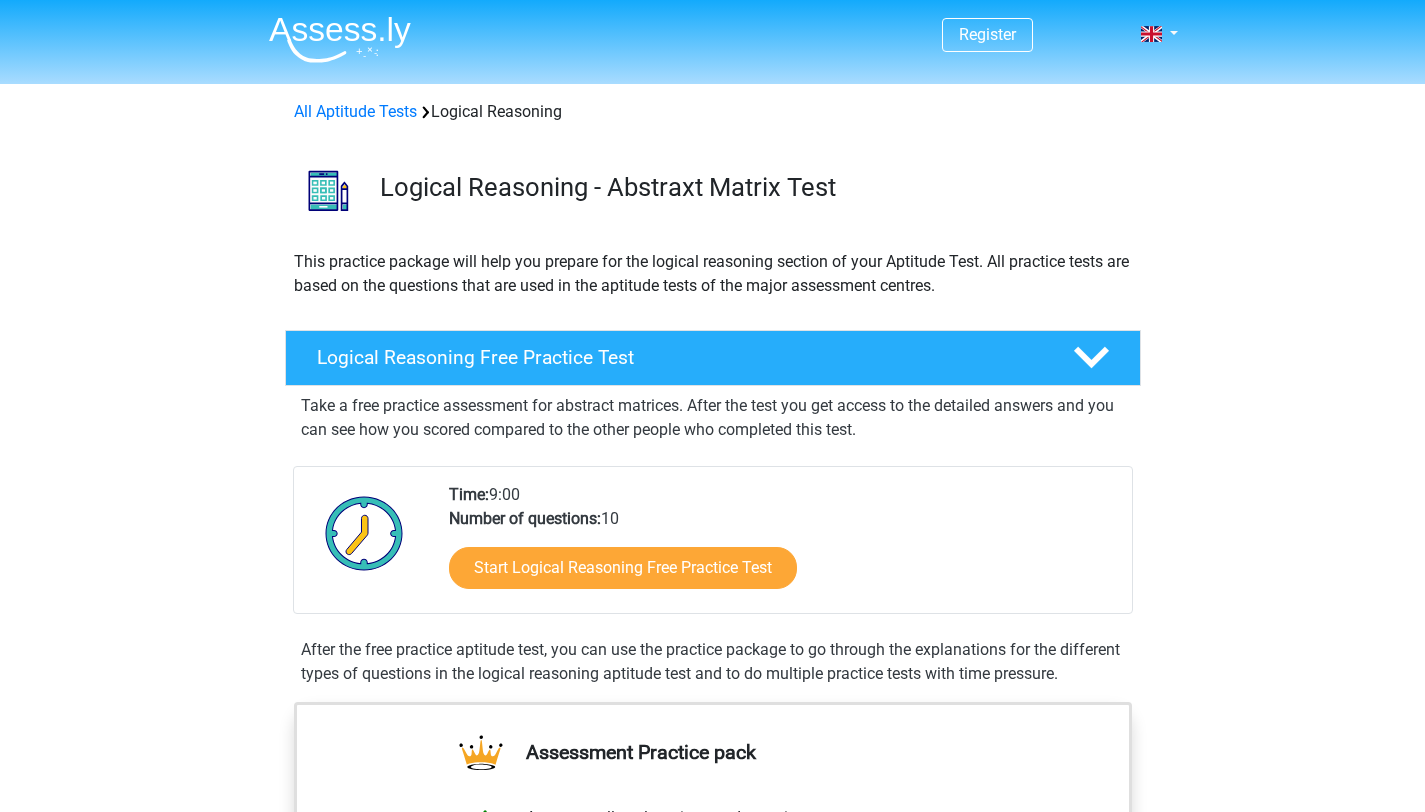 scroll, scrollTop: 0, scrollLeft: 0, axis: both 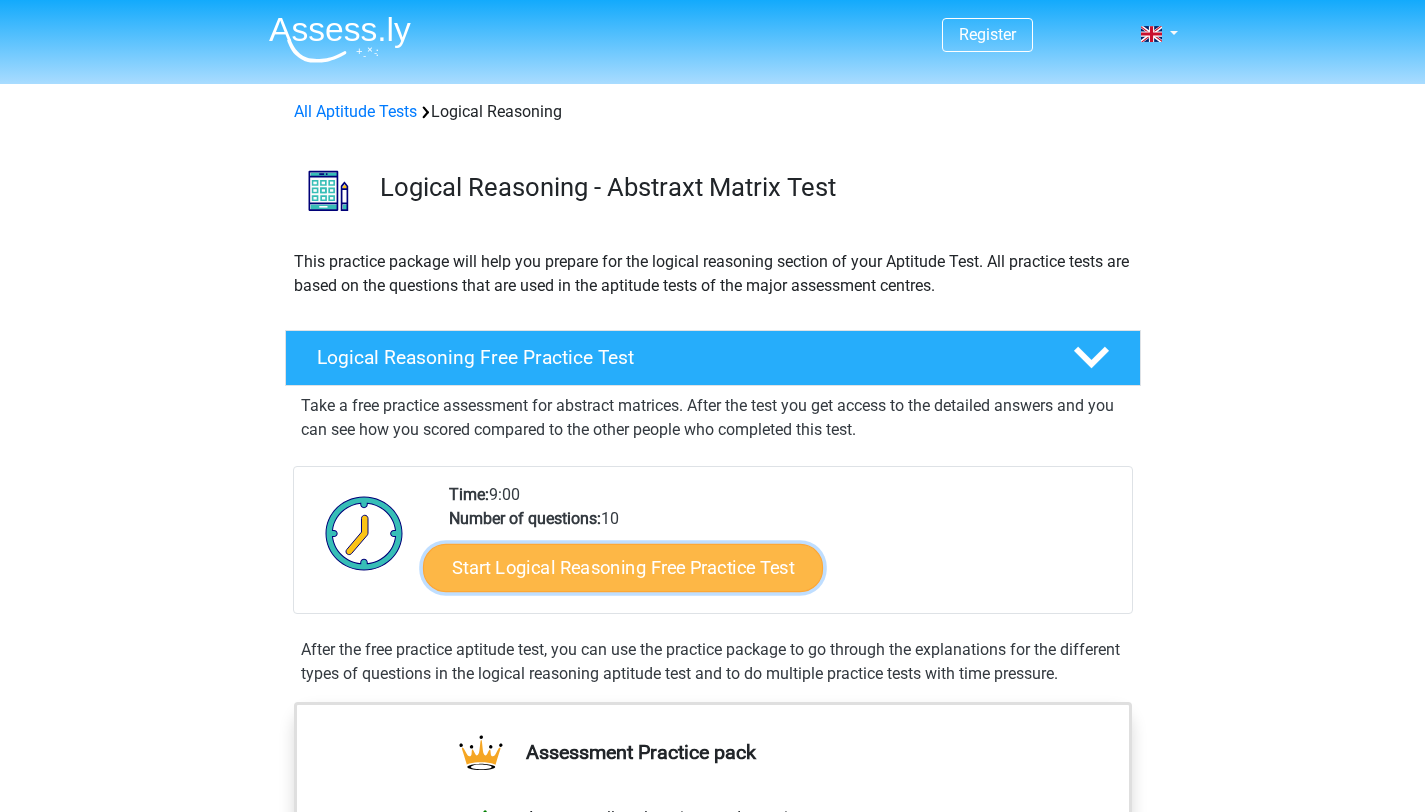 click on "Start Logical Reasoning
Free Practice Test" at bounding box center [623, 567] 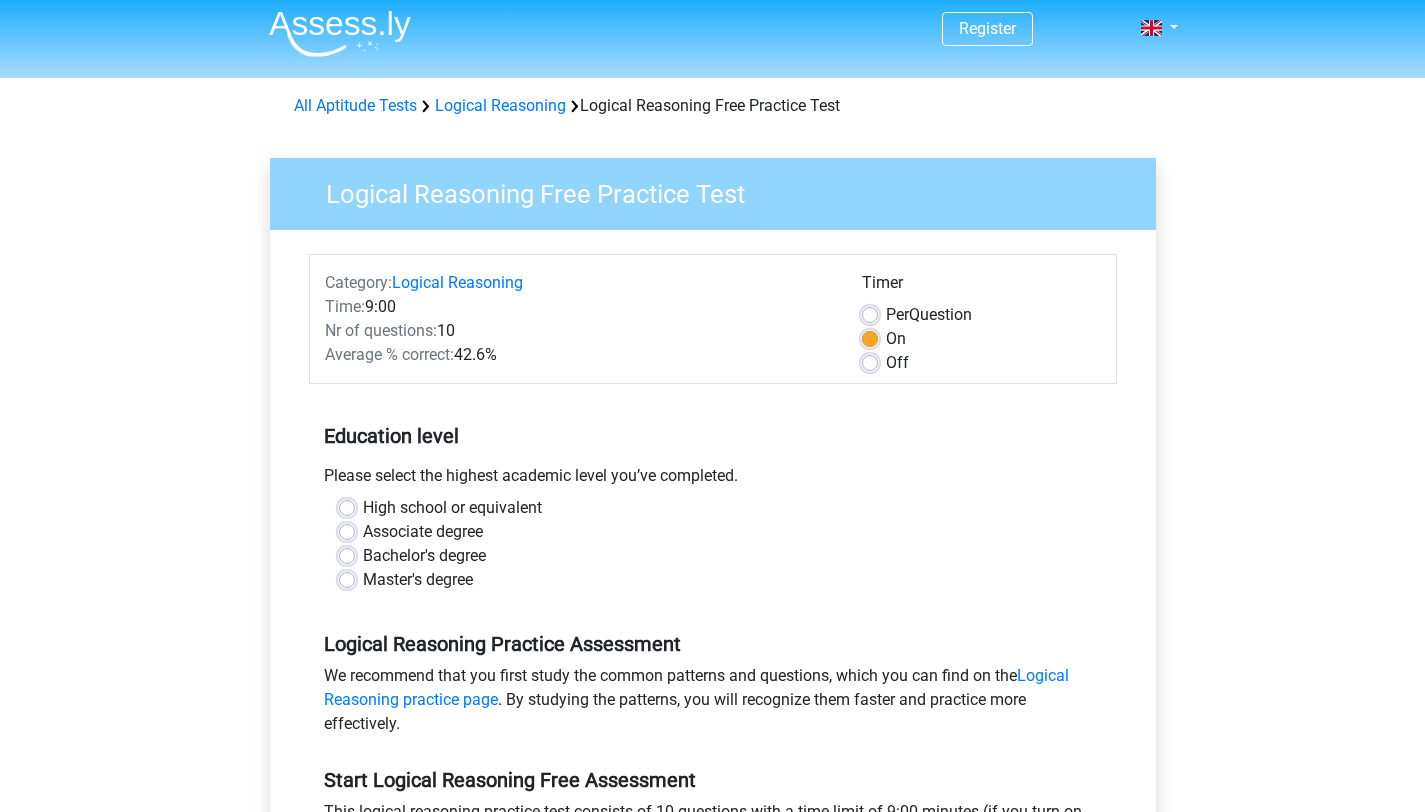 scroll, scrollTop: 8, scrollLeft: 0, axis: vertical 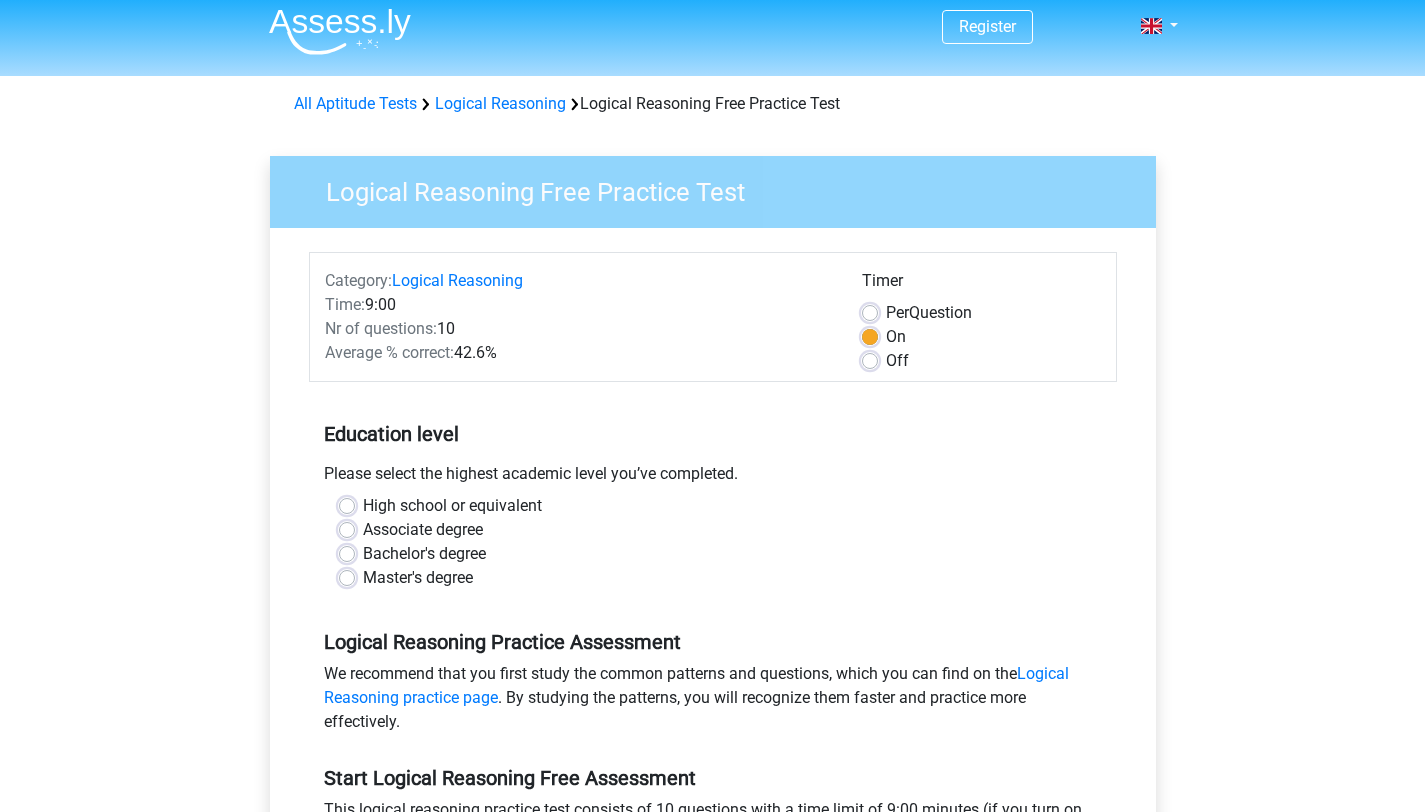 click on "Bachelor's degree" at bounding box center (424, 554) 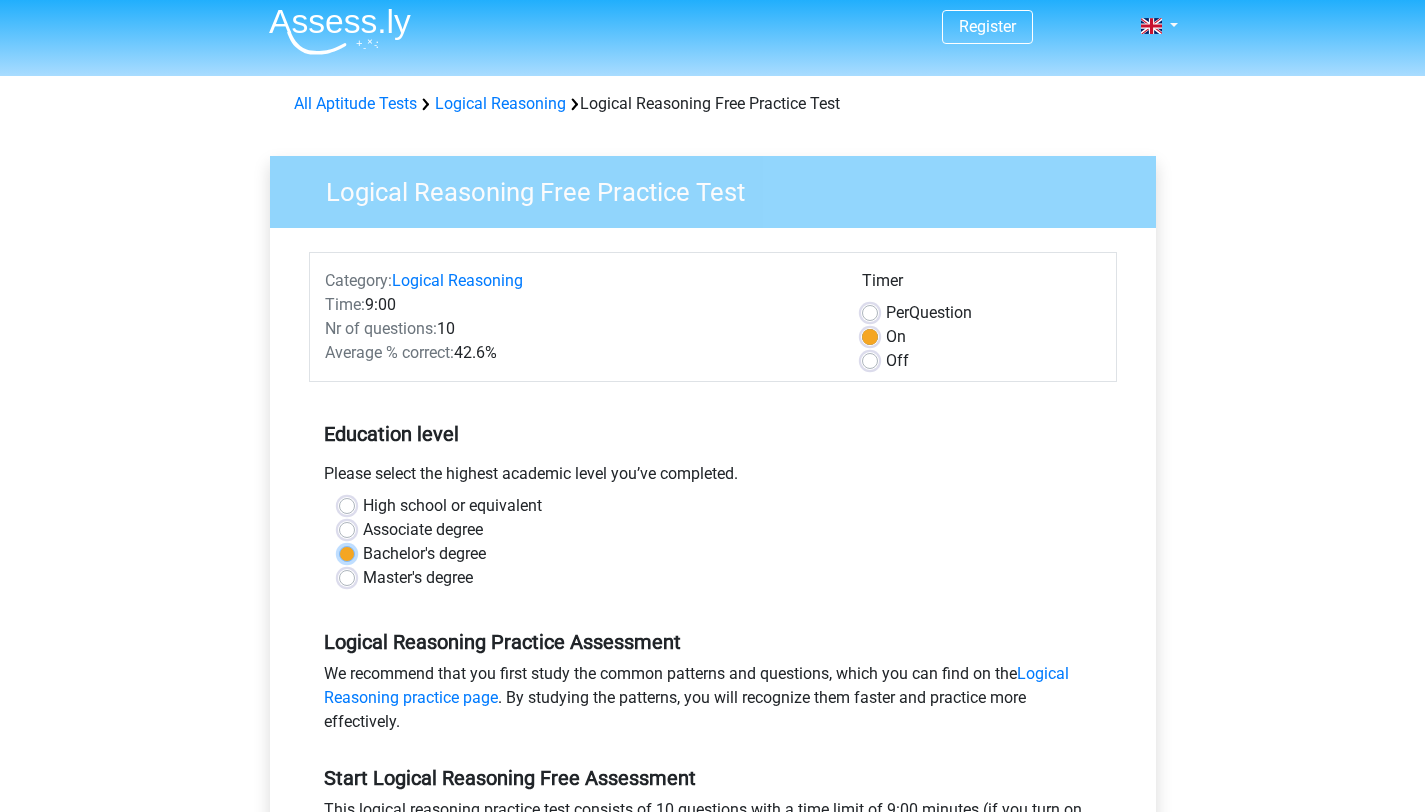 click on "Bachelor's degree" at bounding box center [347, 552] 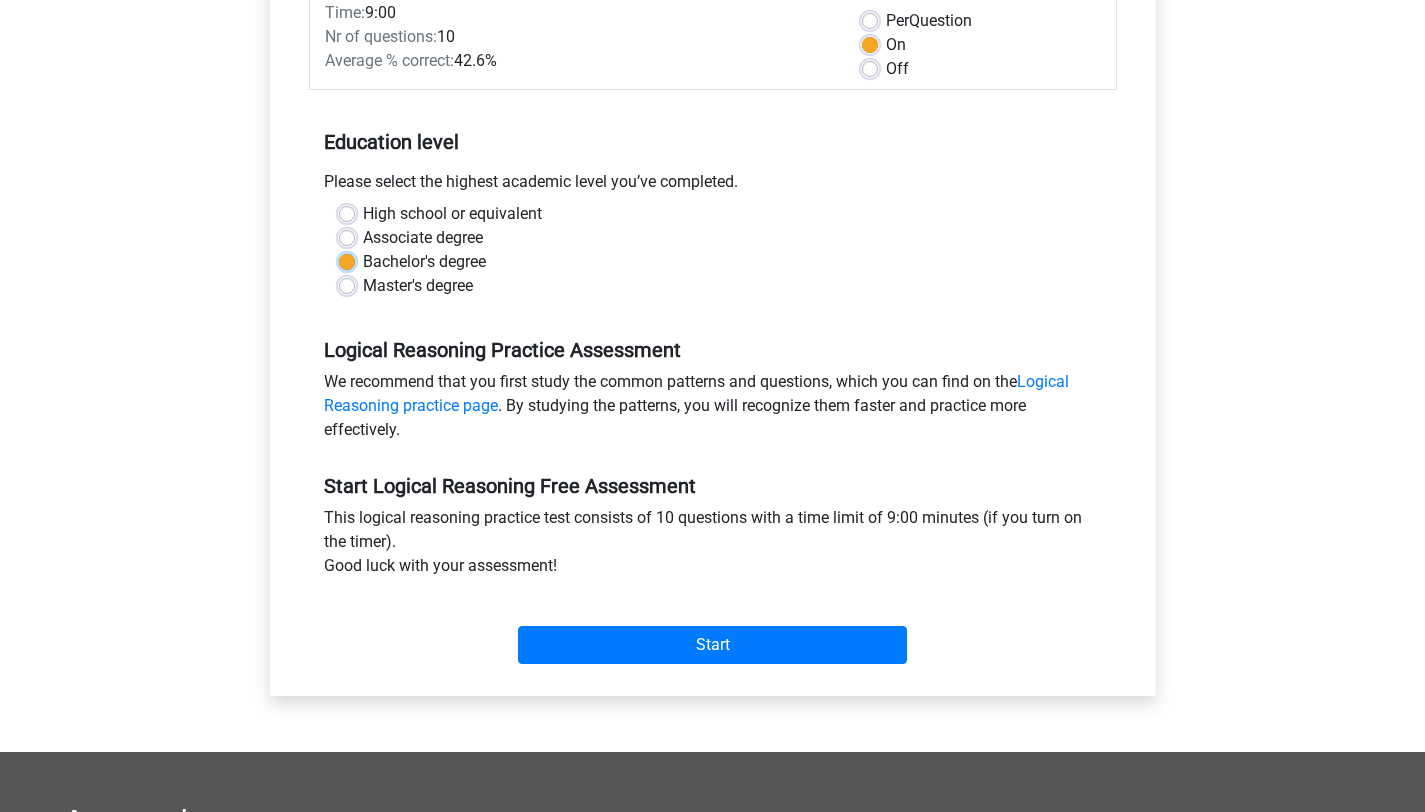 scroll, scrollTop: 301, scrollLeft: 0, axis: vertical 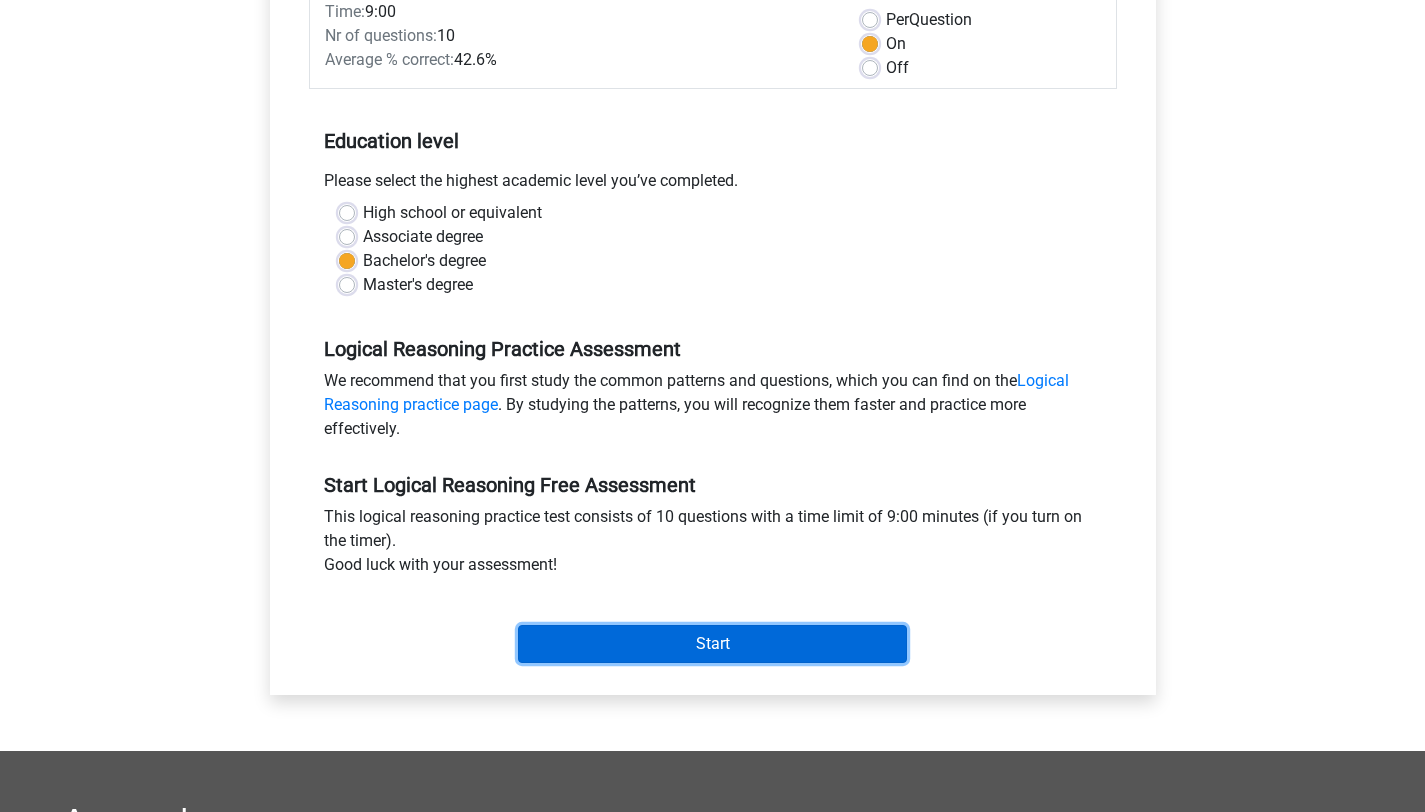 click on "Start" at bounding box center [712, 644] 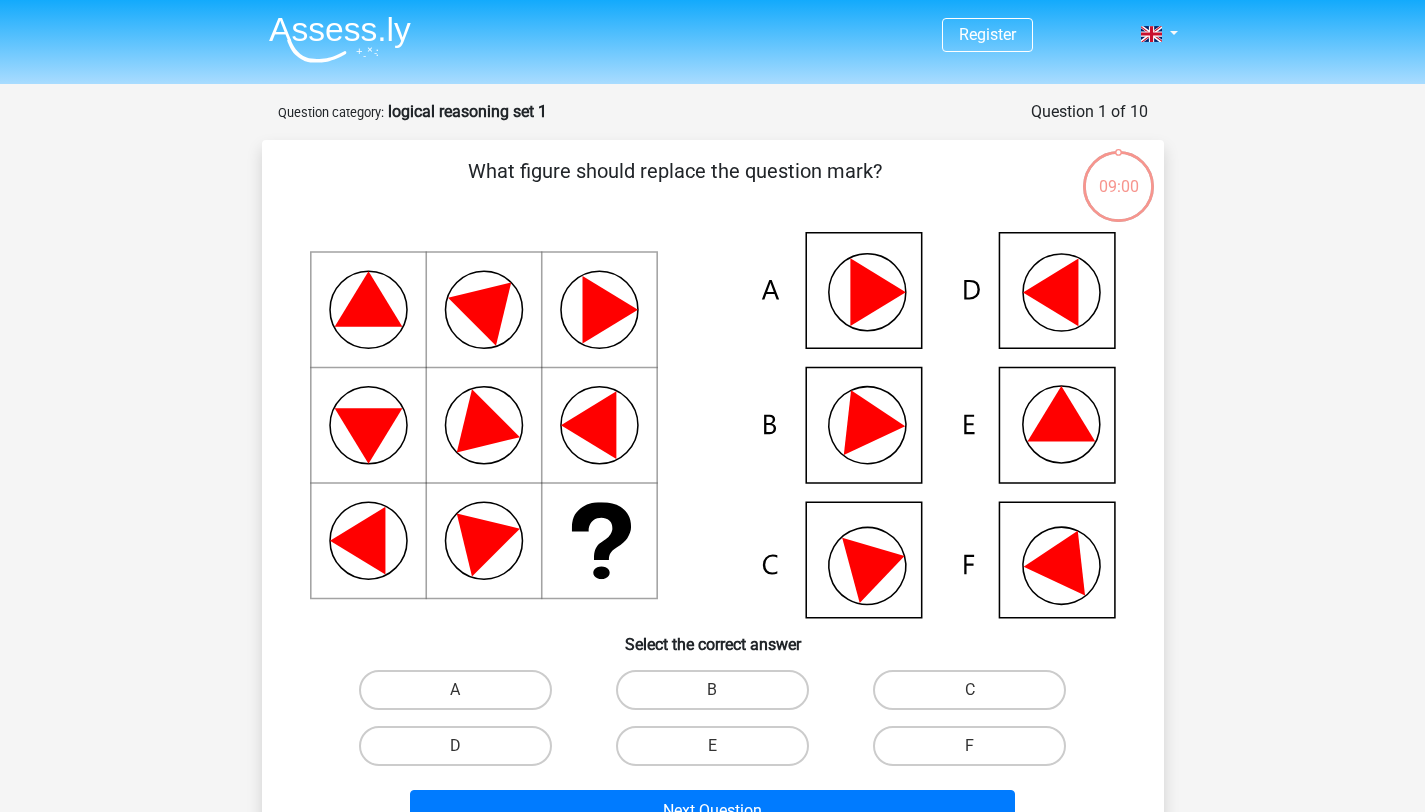 scroll, scrollTop: 0, scrollLeft: 0, axis: both 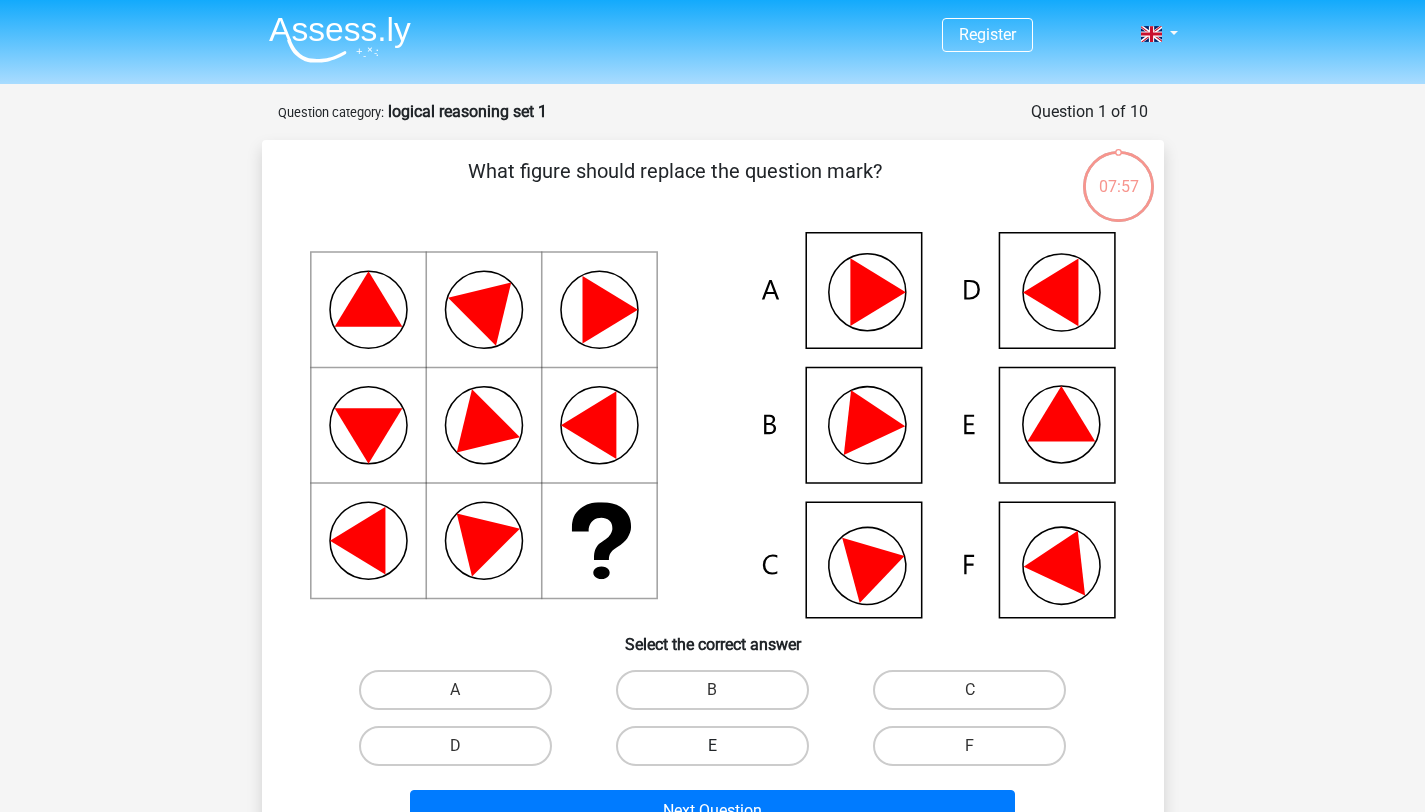 click on "E" at bounding box center (712, 746) 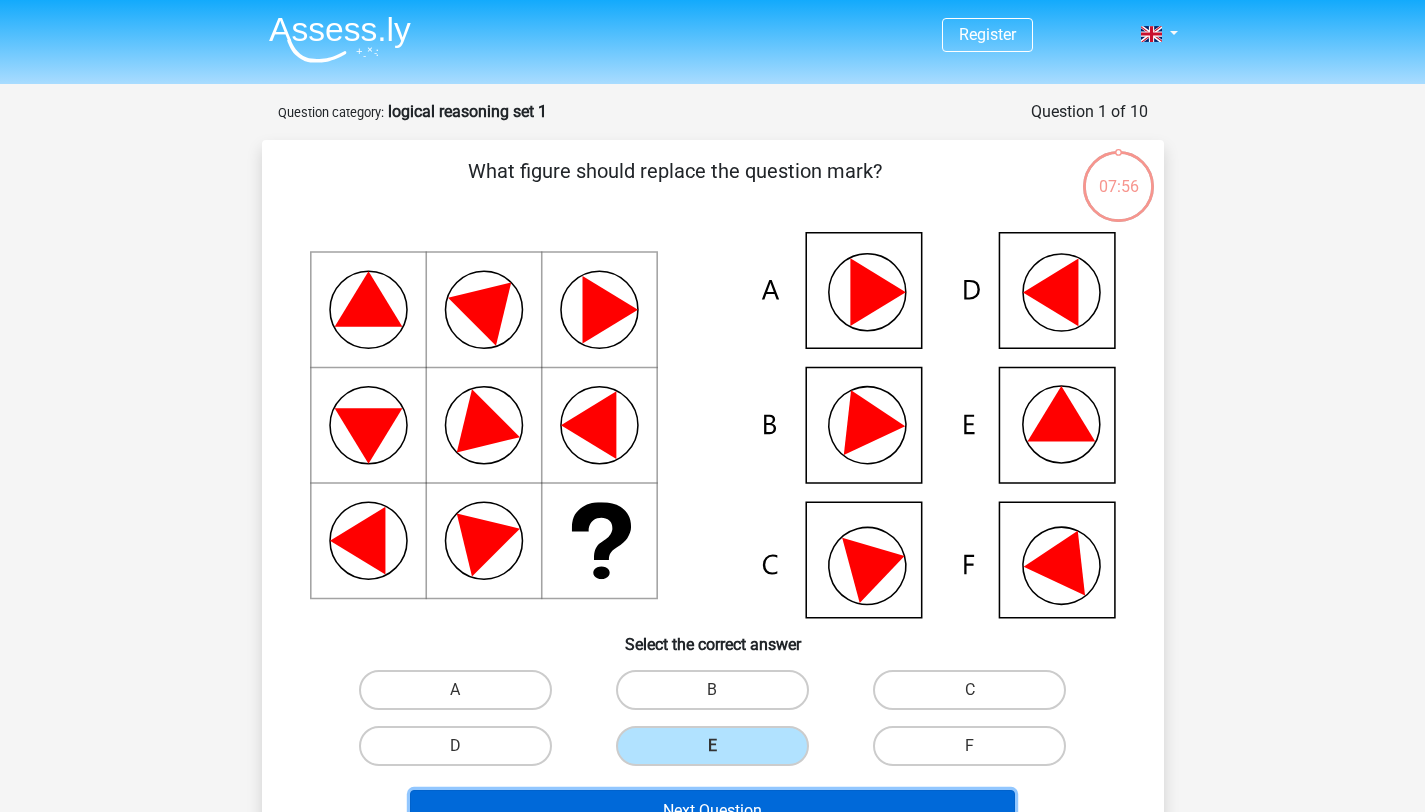 click on "Next Question" at bounding box center [712, 811] 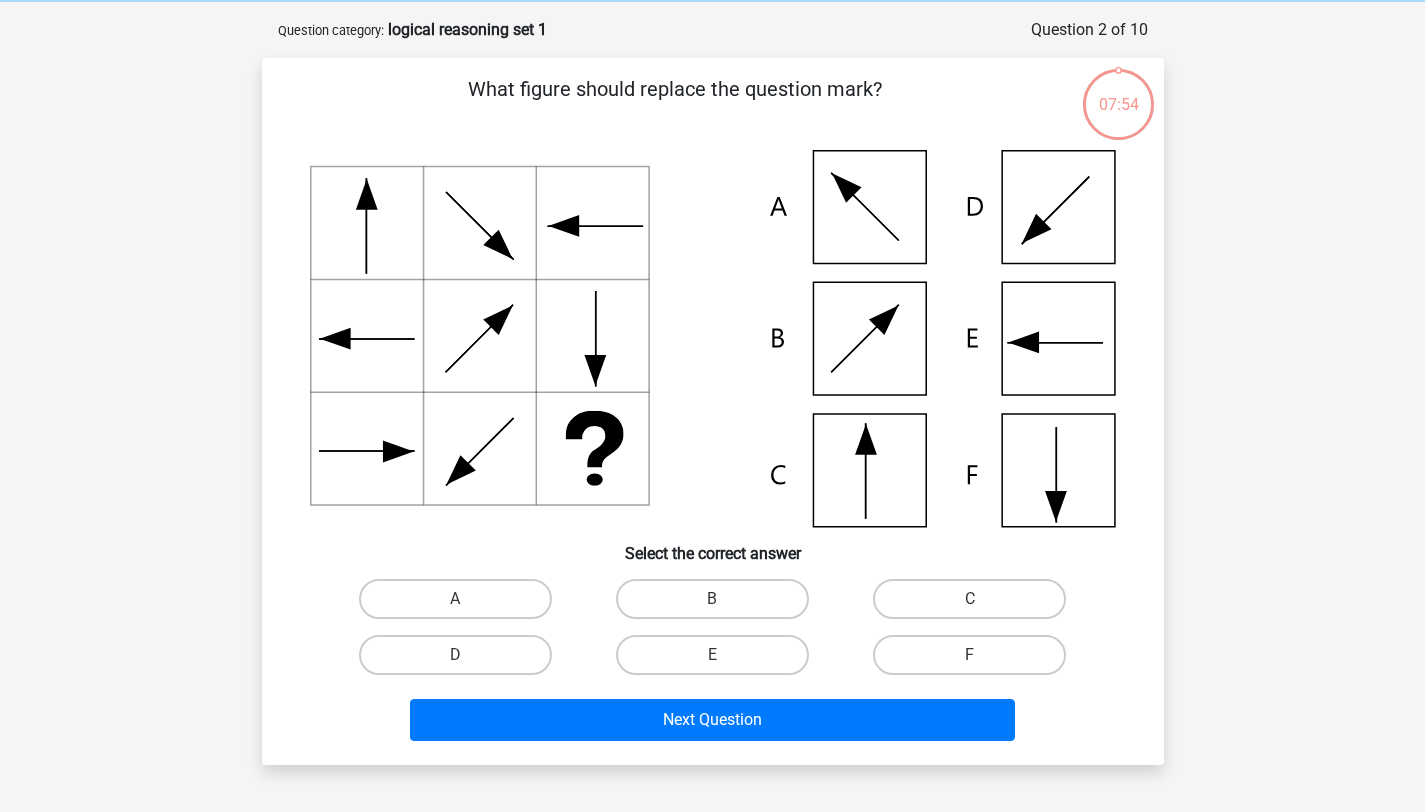 scroll, scrollTop: 100, scrollLeft: 0, axis: vertical 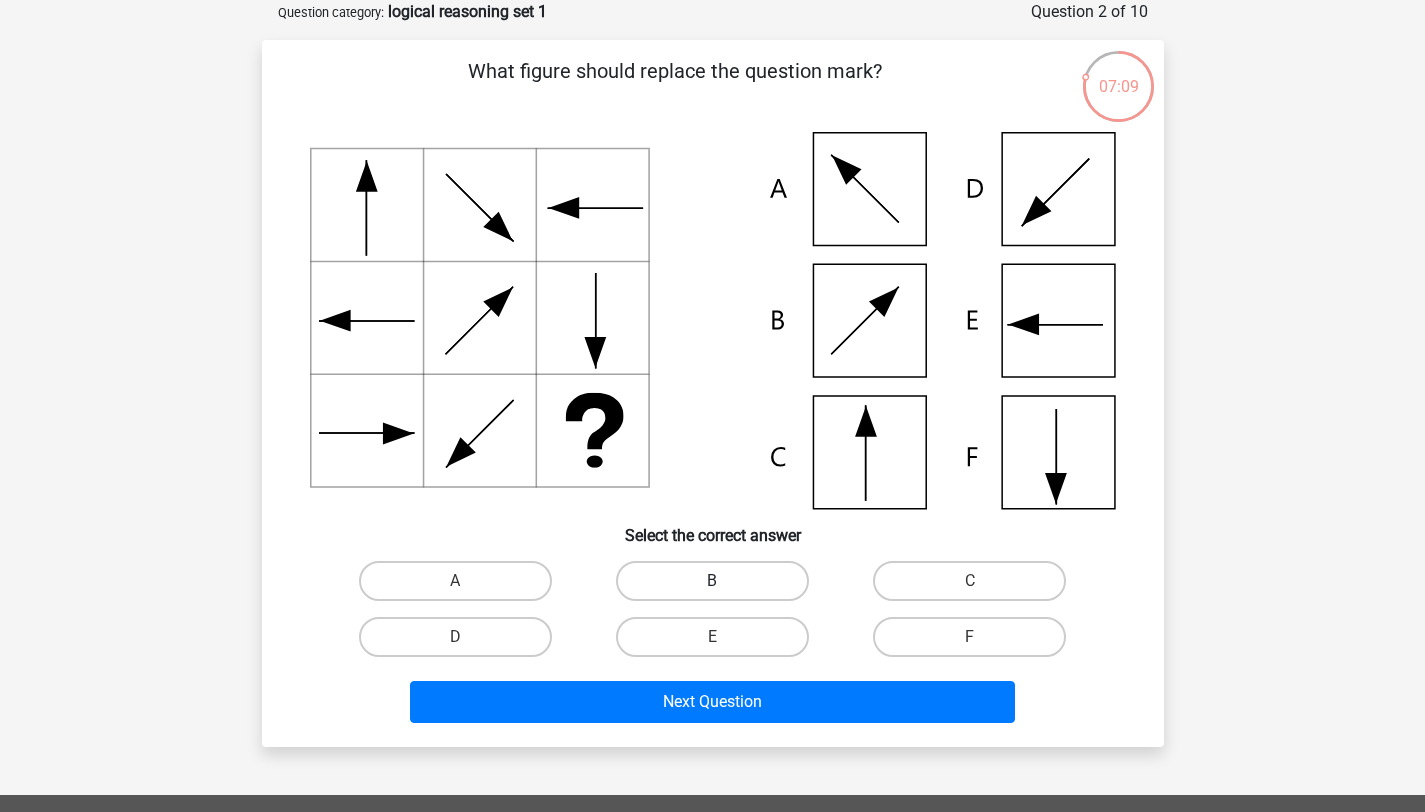 click on "B" at bounding box center [712, 581] 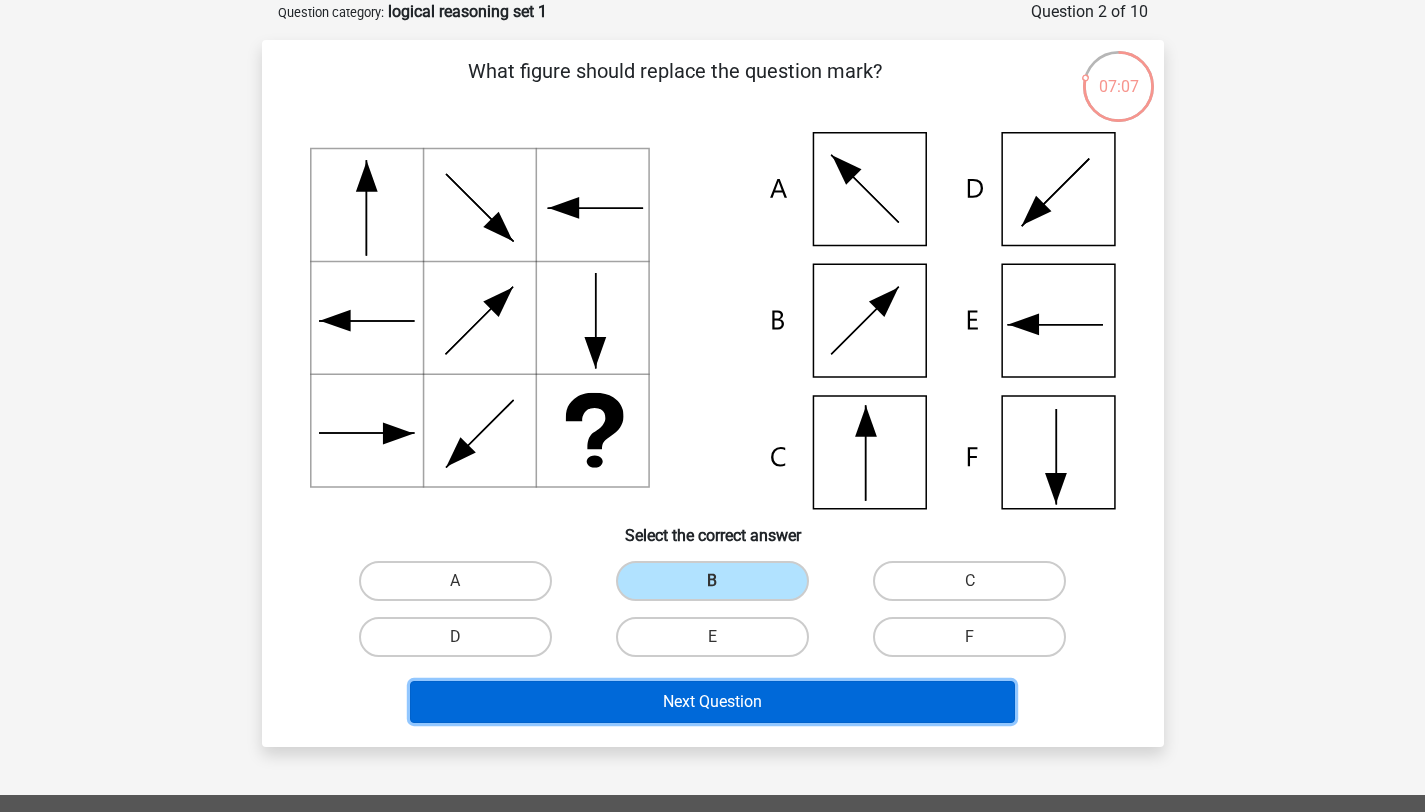 click on "Next Question" at bounding box center [712, 702] 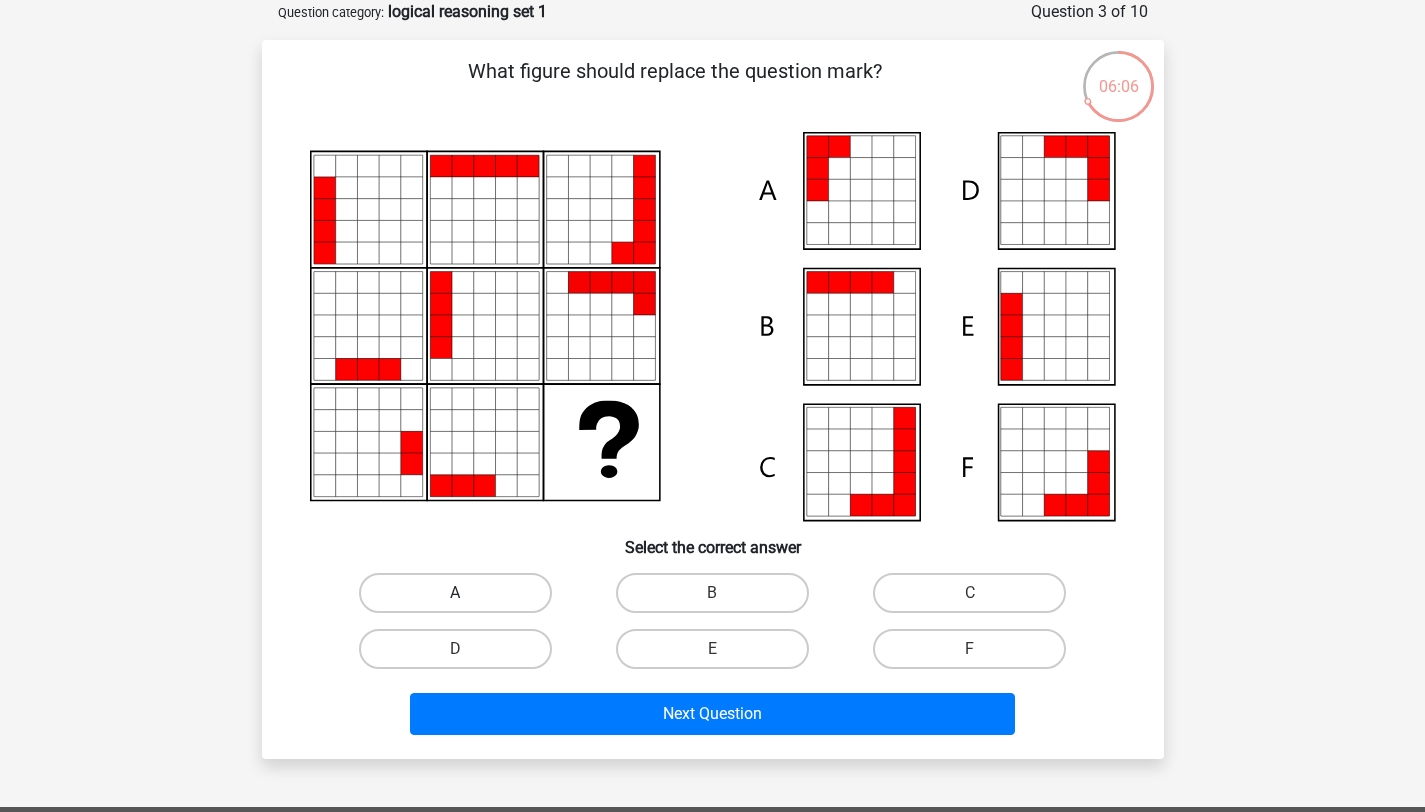 click on "A" at bounding box center [455, 593] 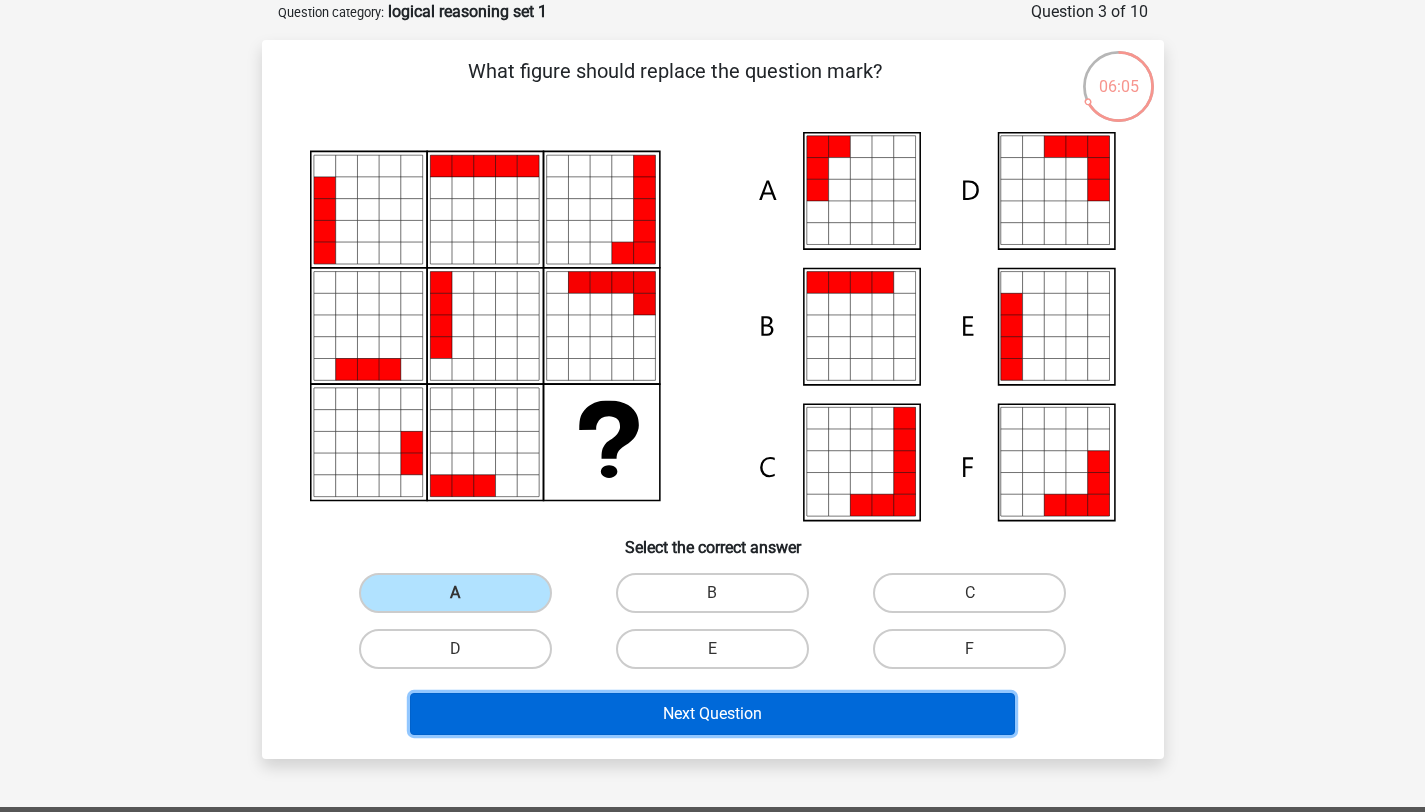 click on "Next Question" at bounding box center (712, 714) 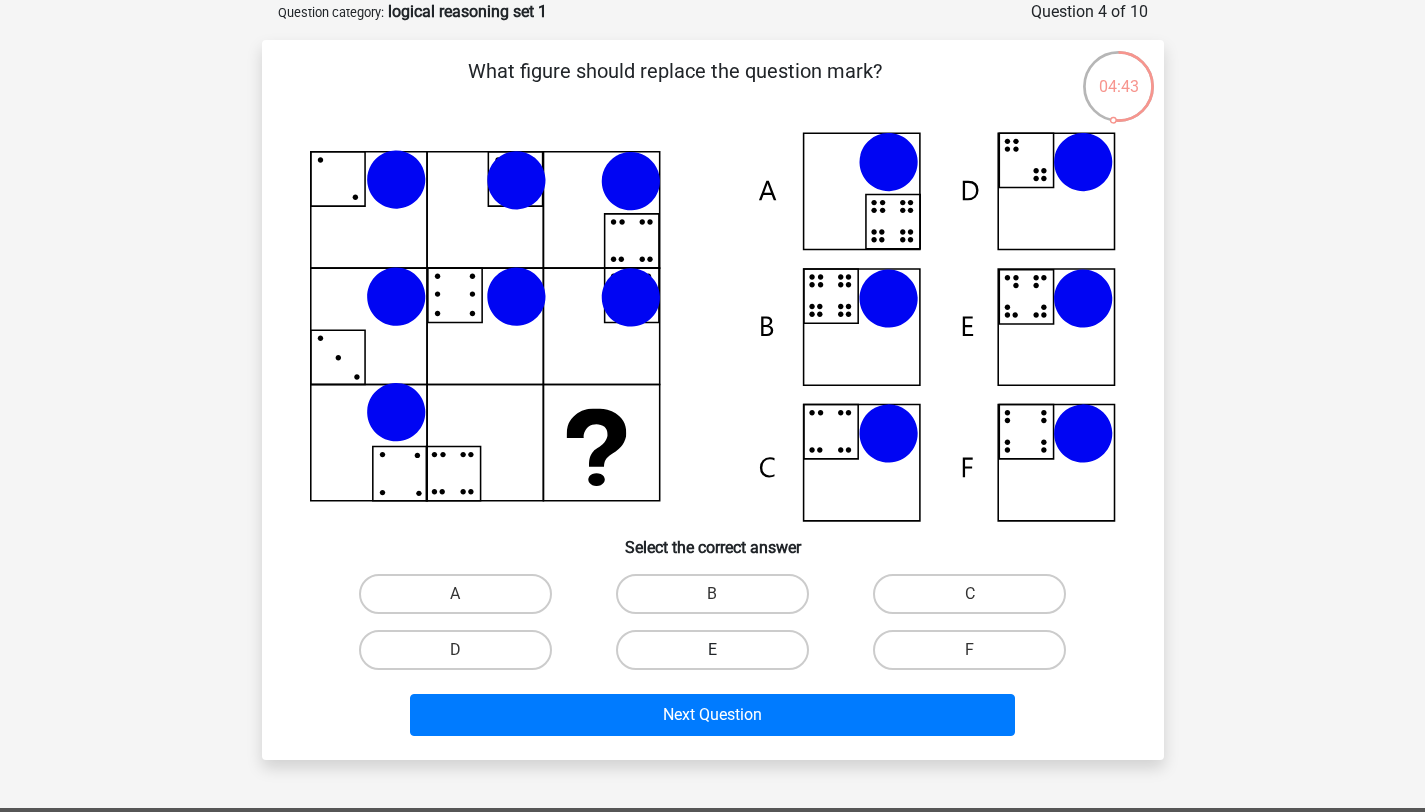 click on "E" at bounding box center [712, 650] 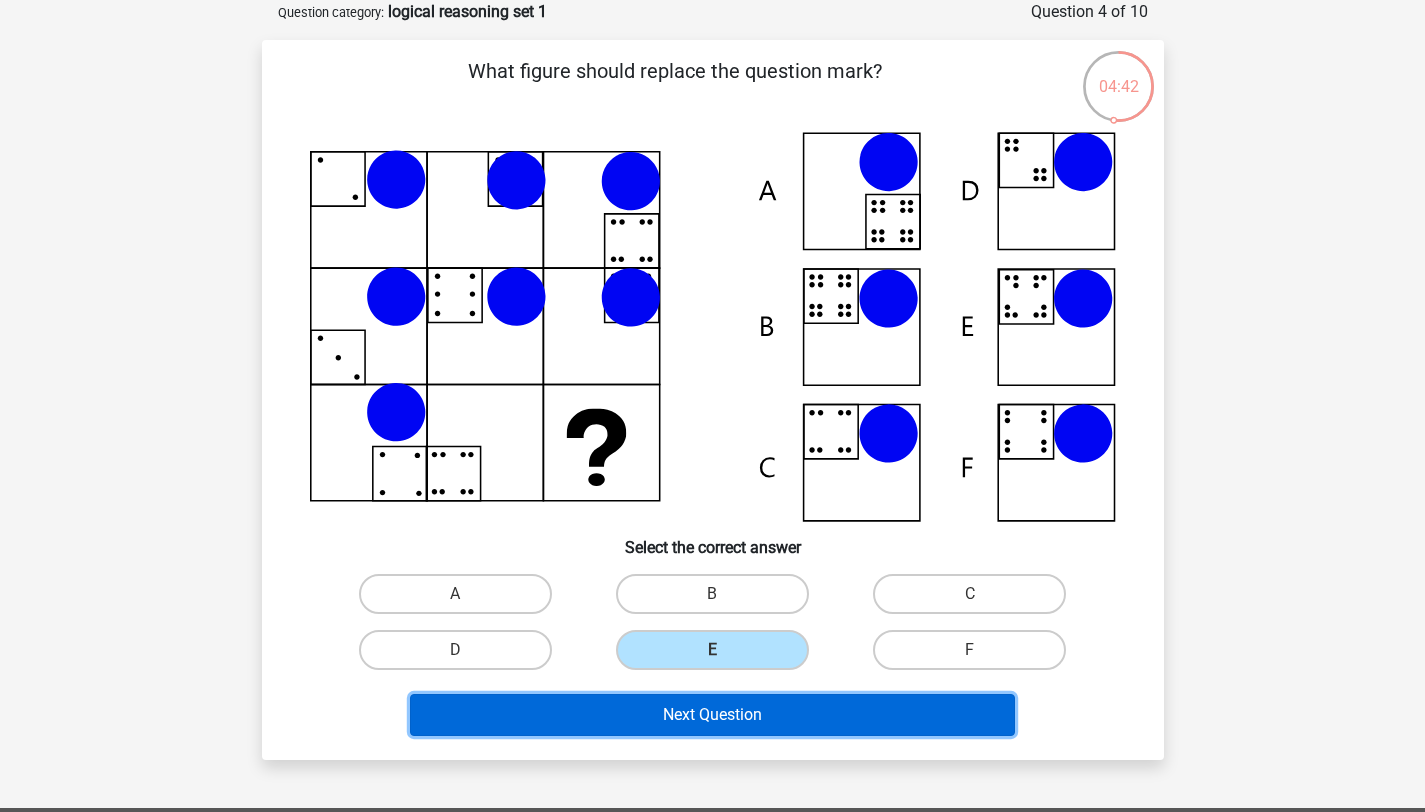 click on "Next Question" at bounding box center (712, 715) 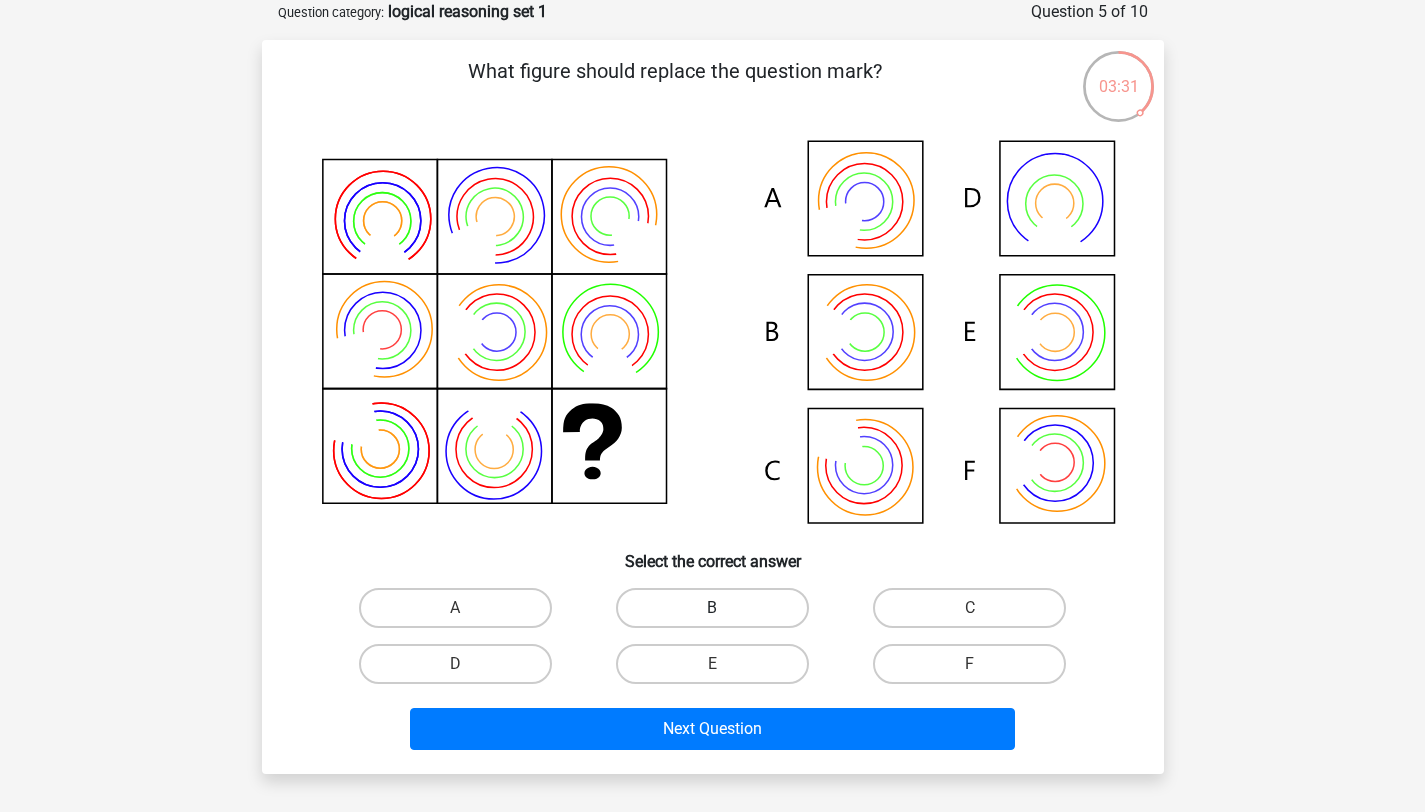 click on "B" at bounding box center [712, 608] 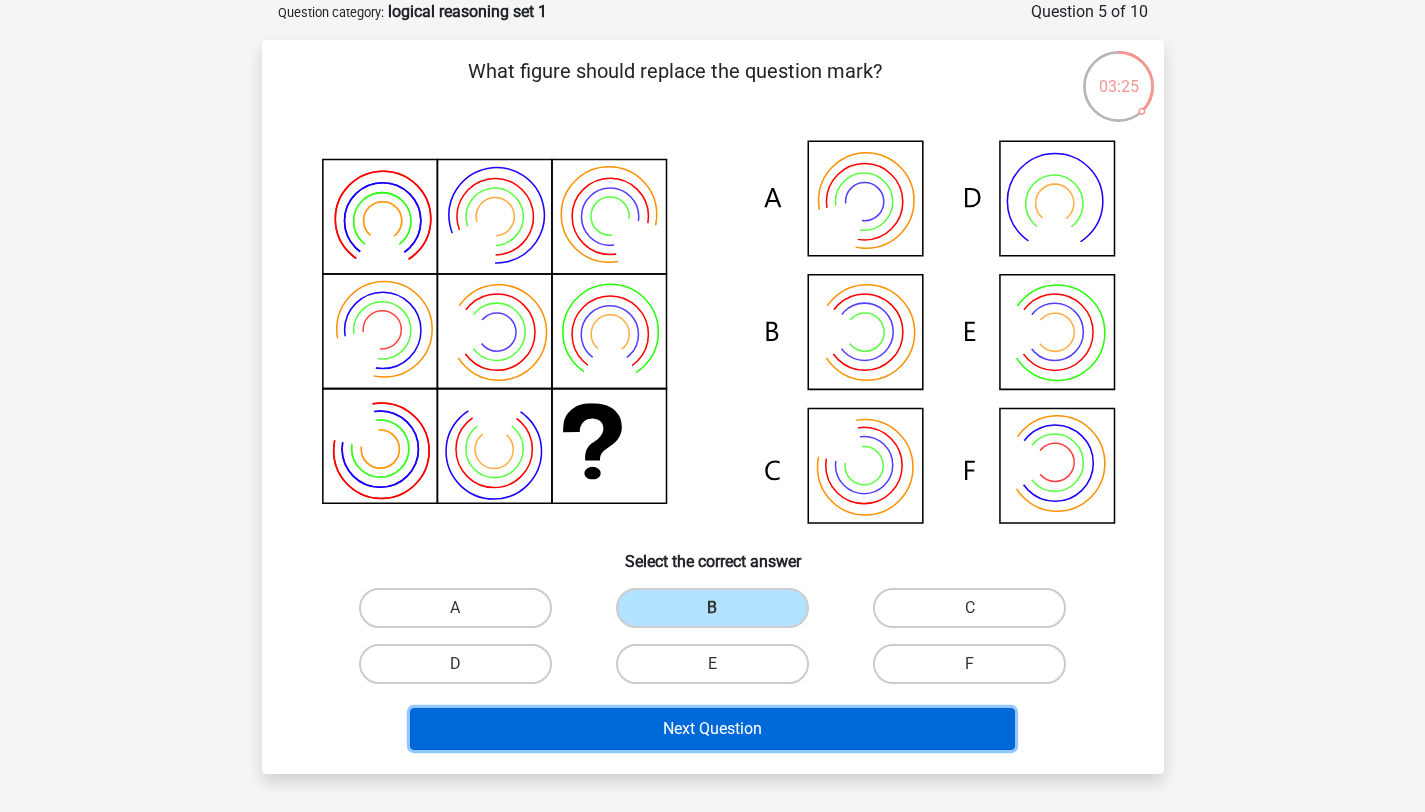 click on "Next Question" at bounding box center [712, 729] 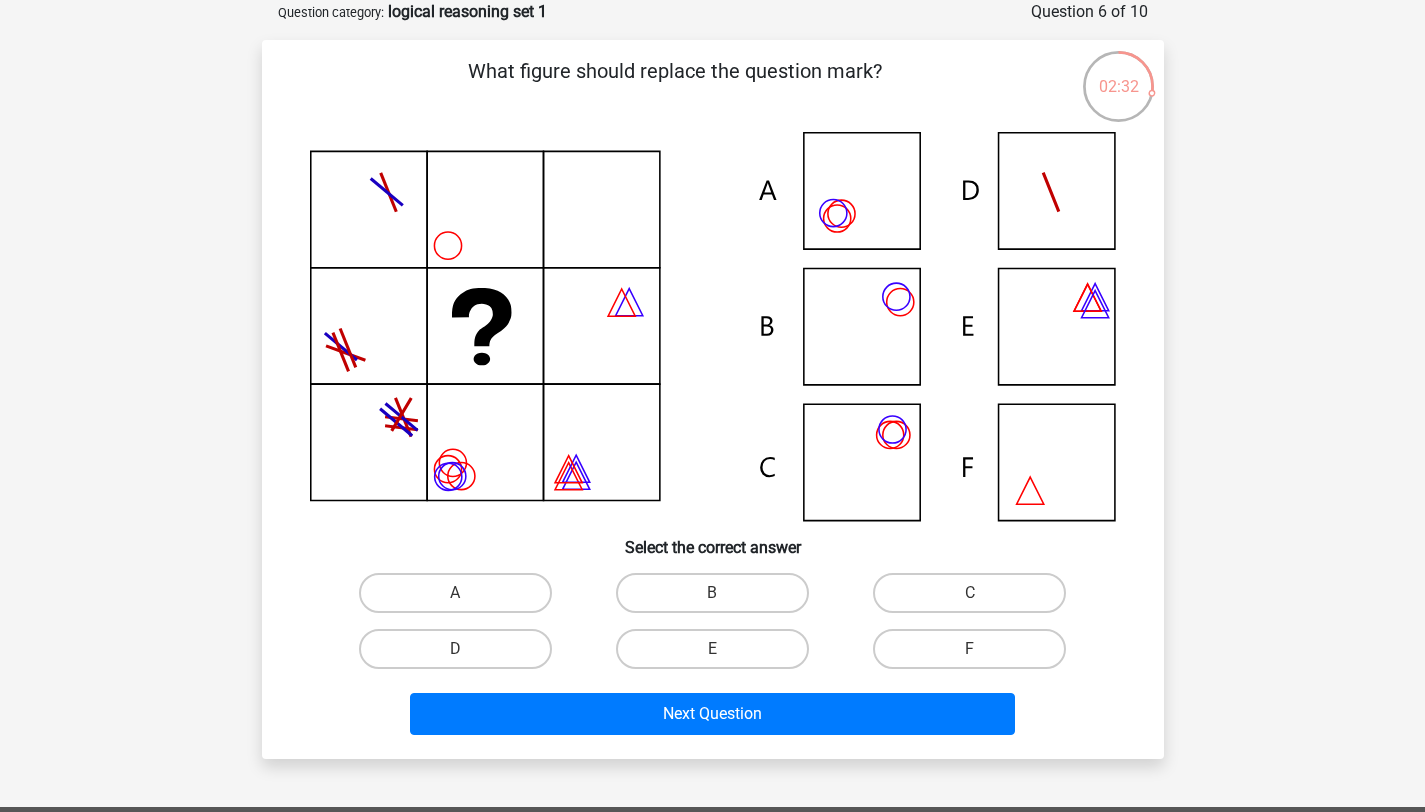 click 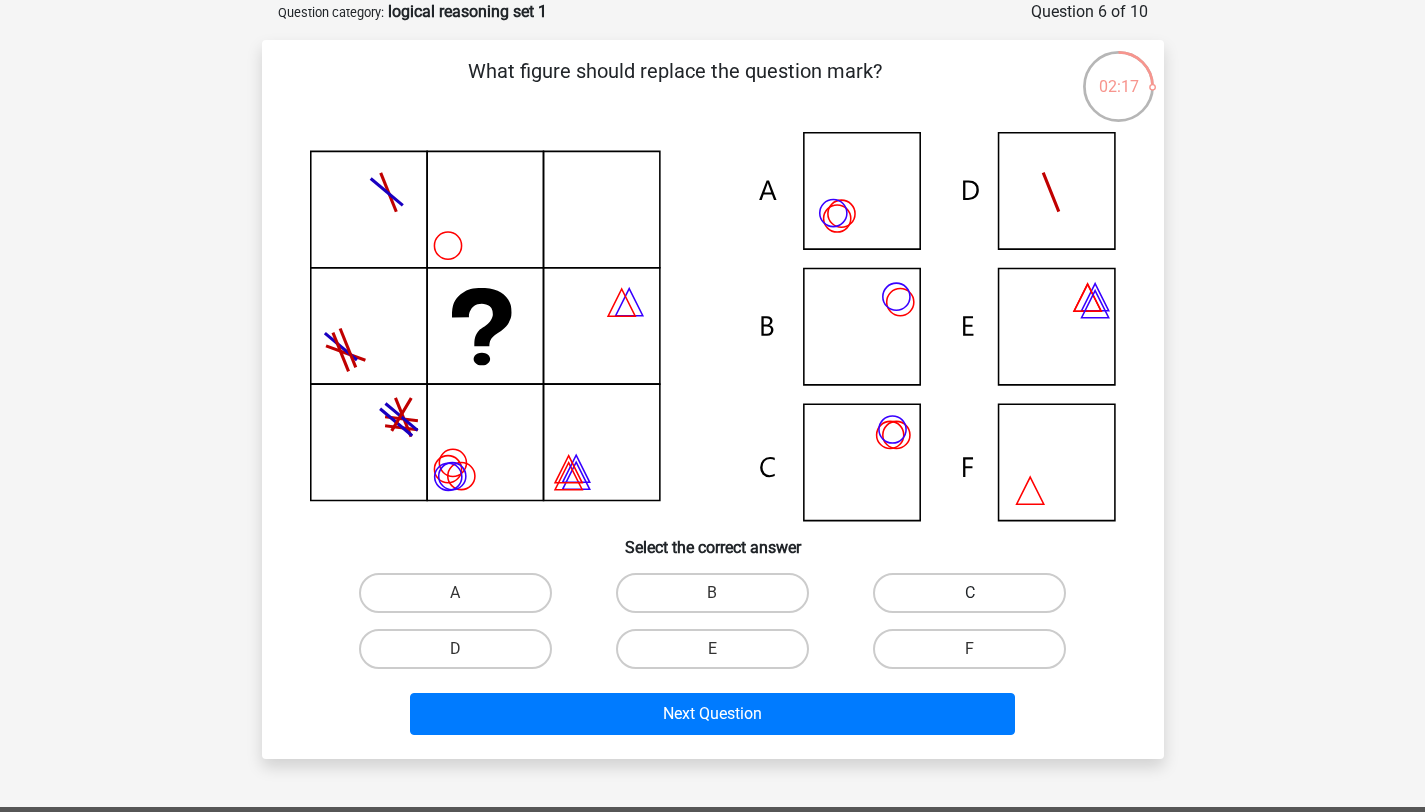 click on "C" at bounding box center (969, 593) 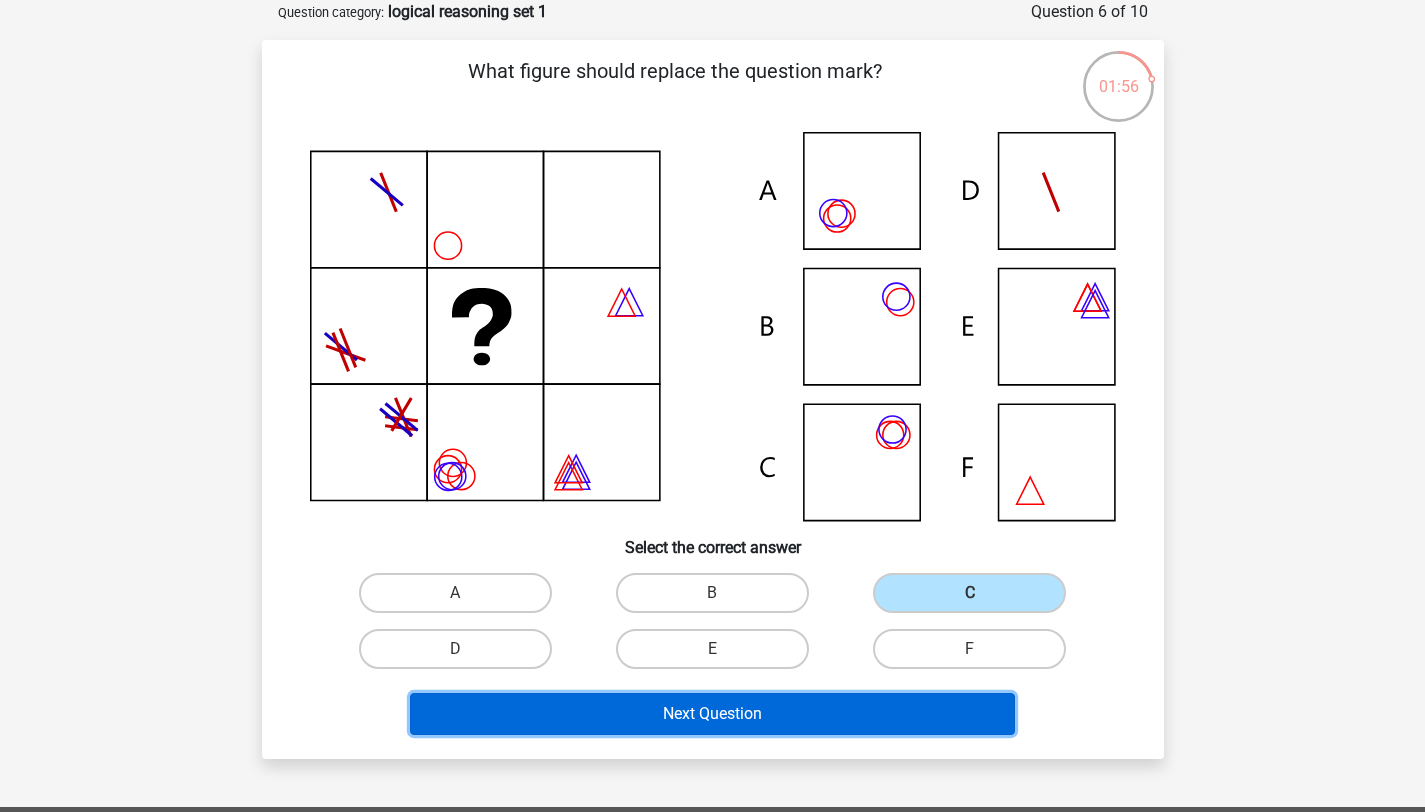 click on "Next Question" at bounding box center [712, 714] 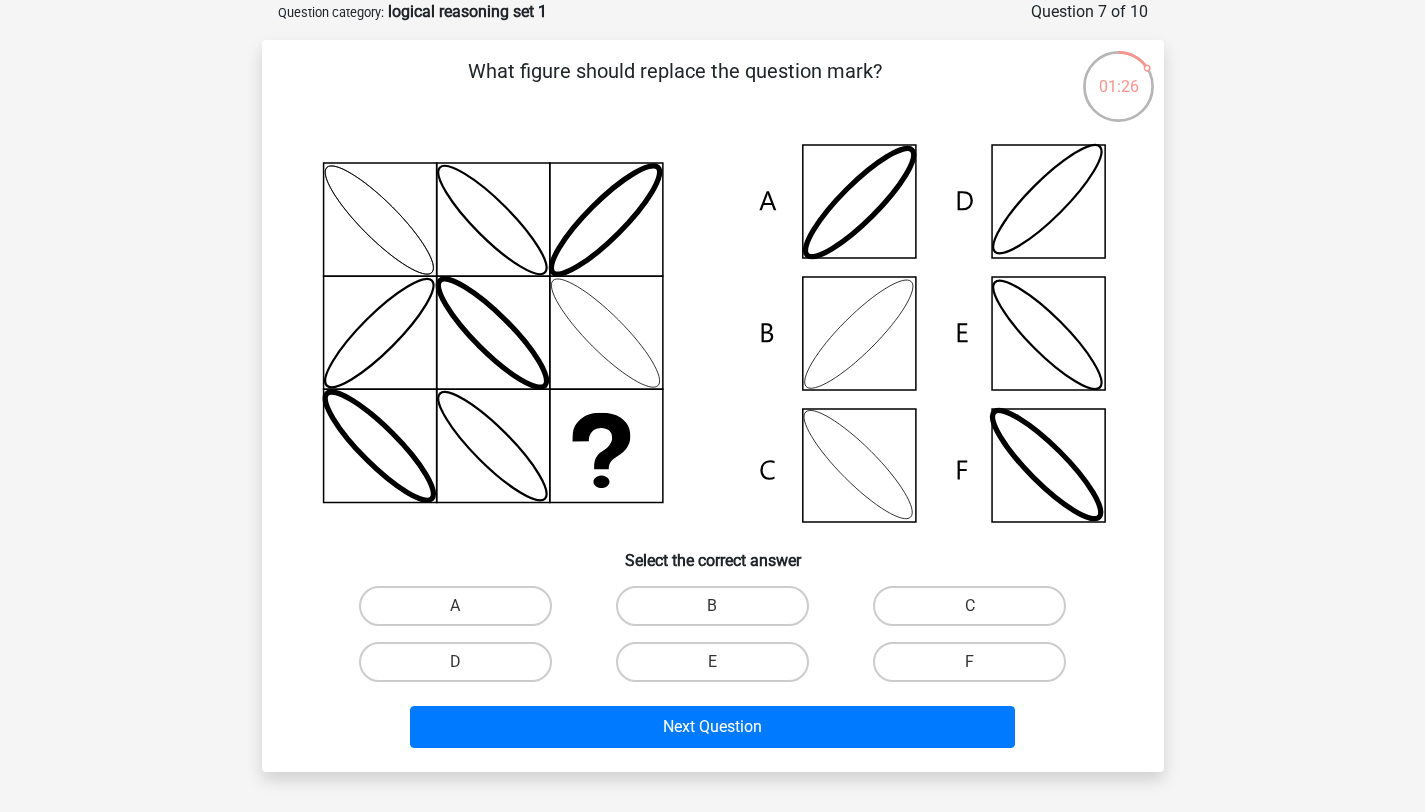 click on "B" at bounding box center (718, 612) 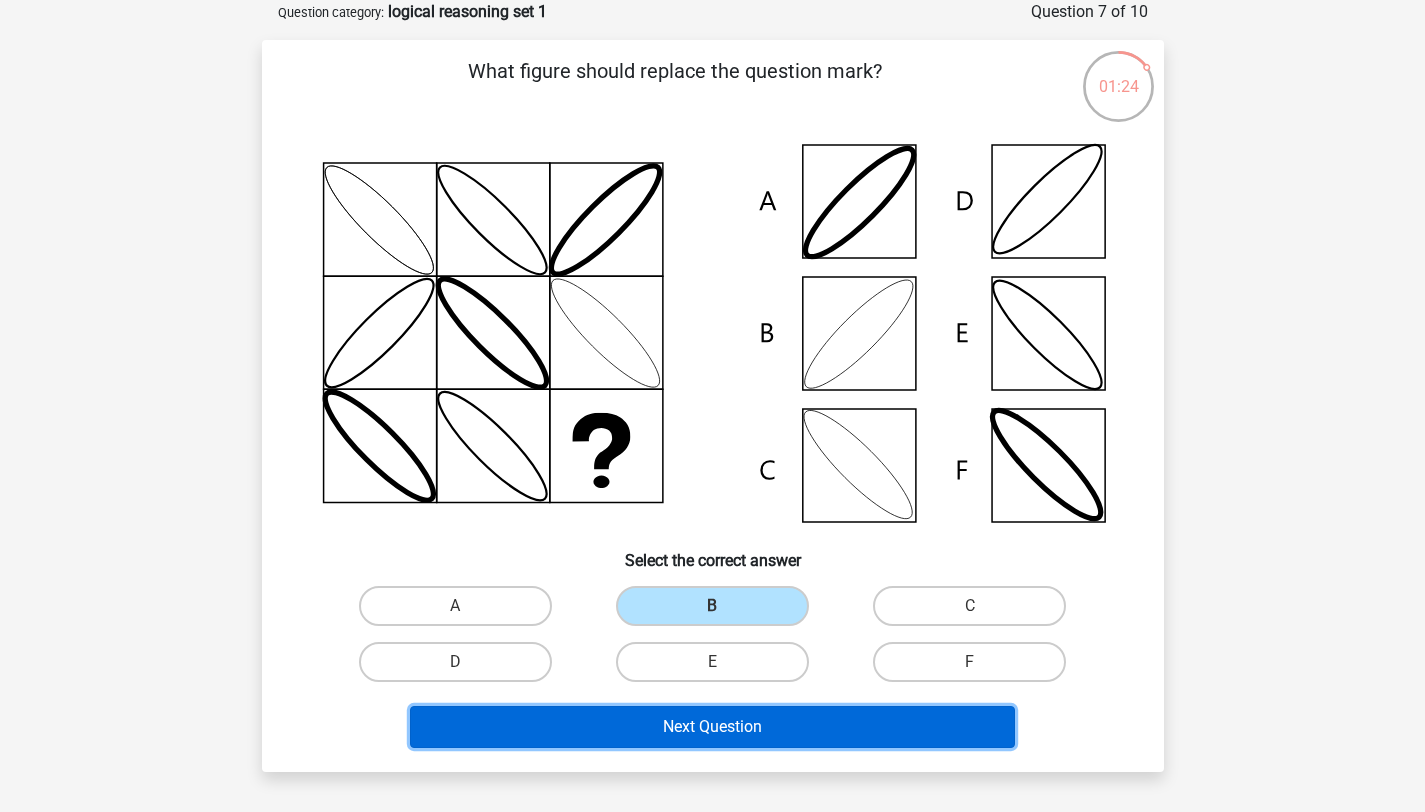 click on "Next Question" at bounding box center (712, 727) 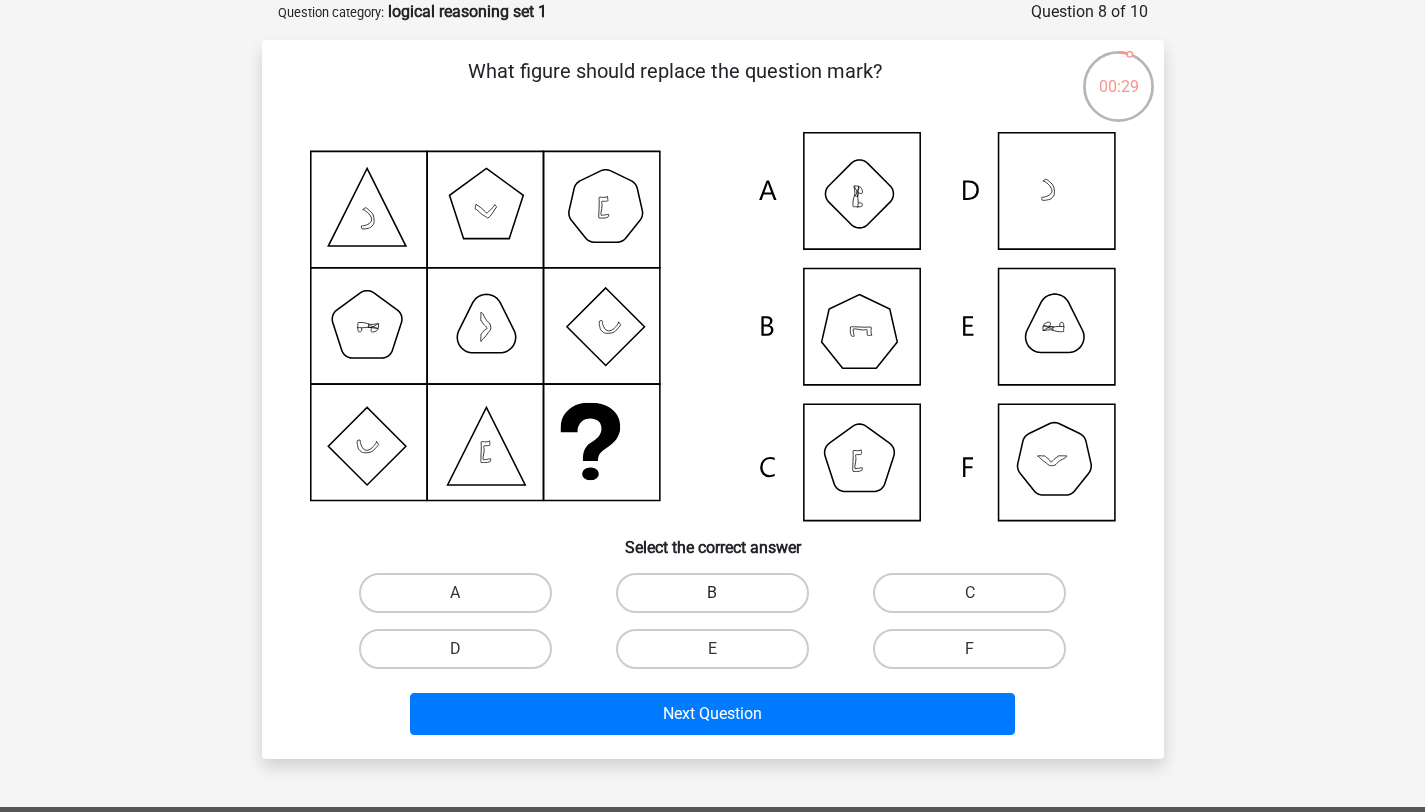 click on "B" at bounding box center (712, 593) 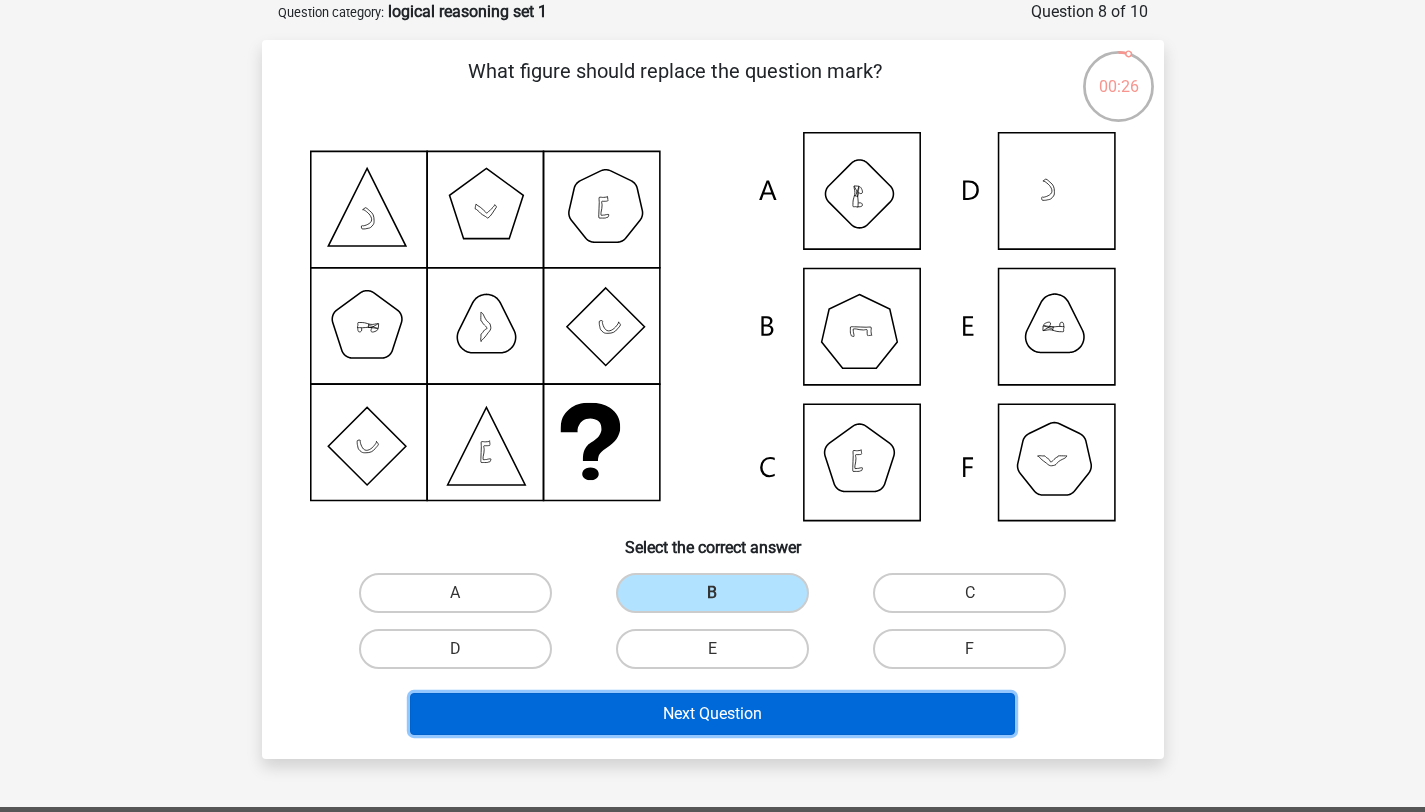 click on "Next Question" at bounding box center (712, 714) 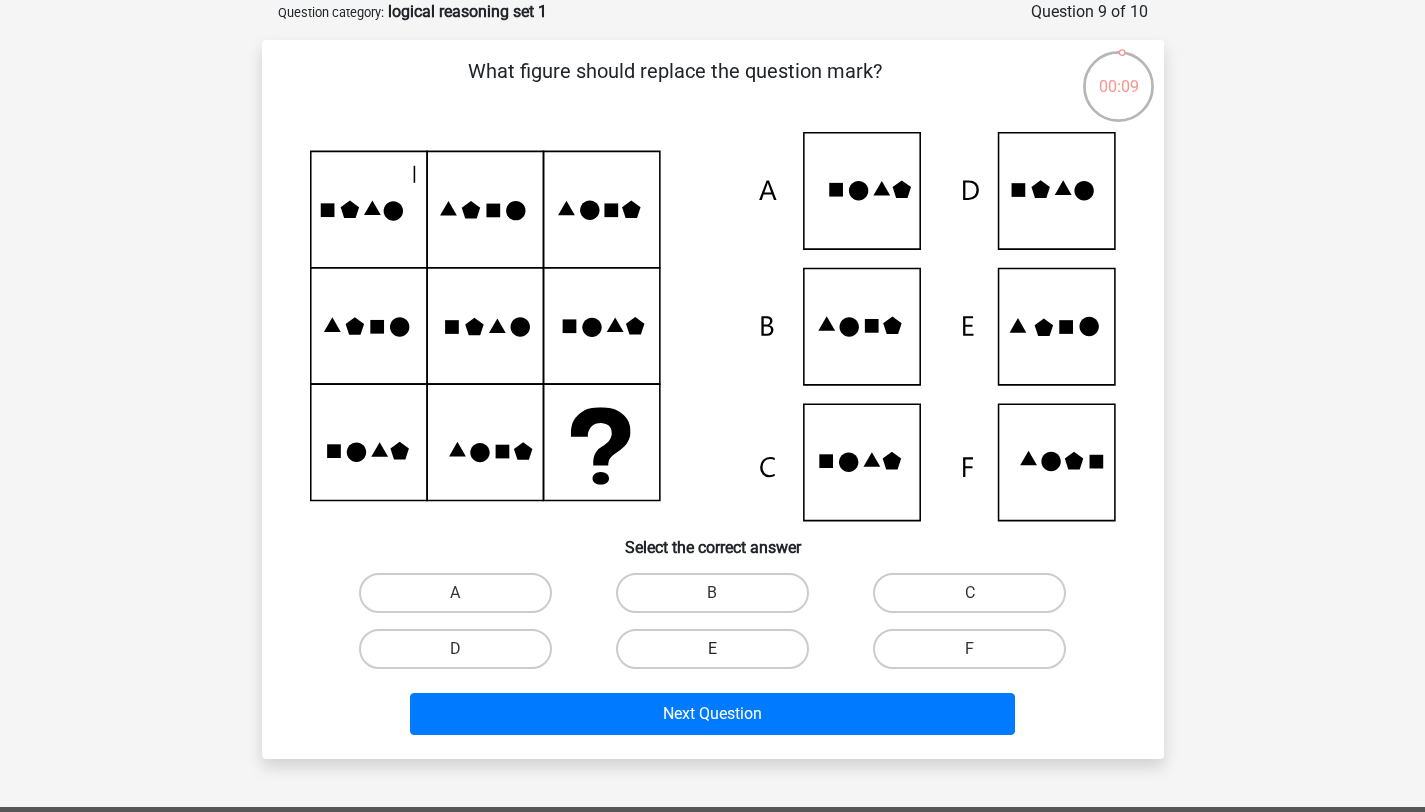 click on "E" at bounding box center (712, 649) 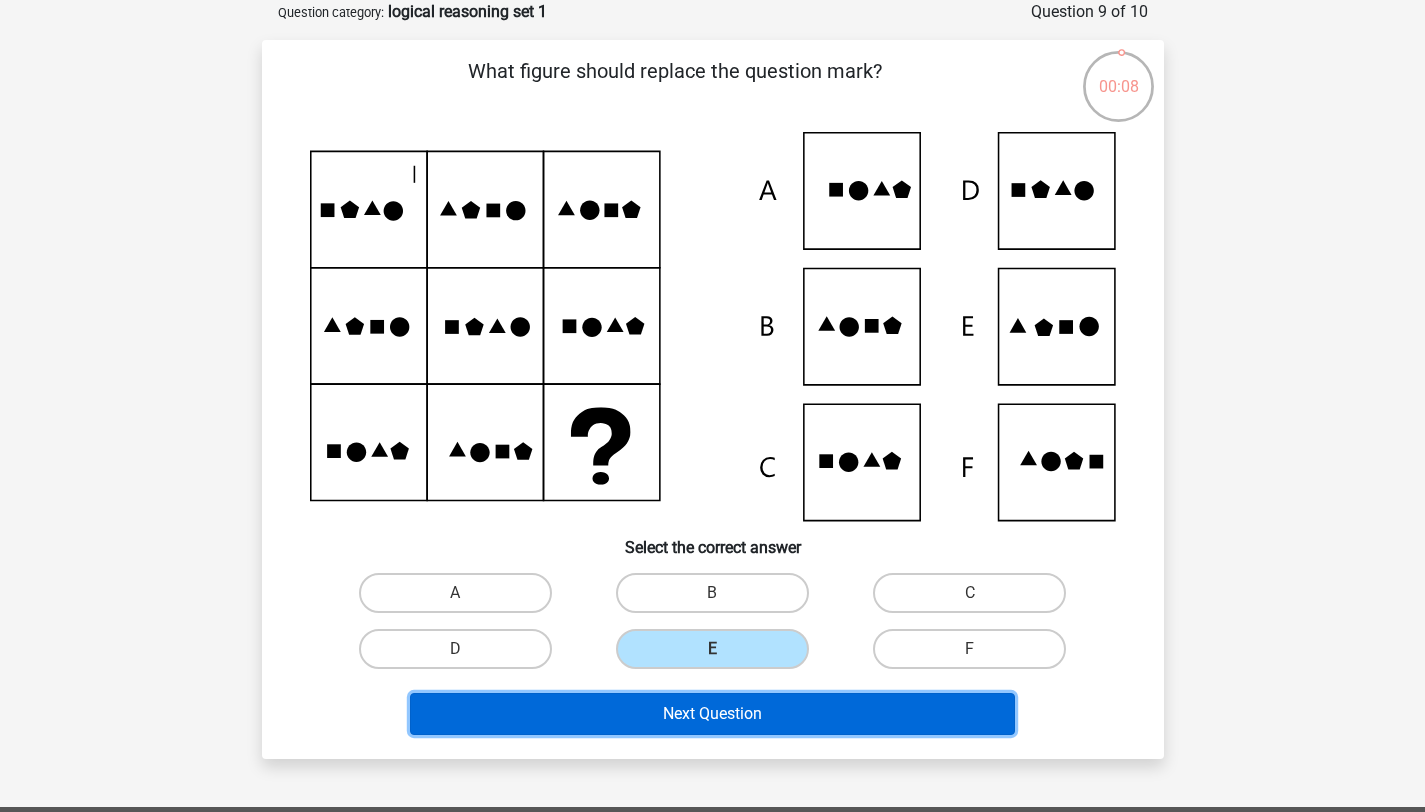 click on "Next Question" at bounding box center [712, 714] 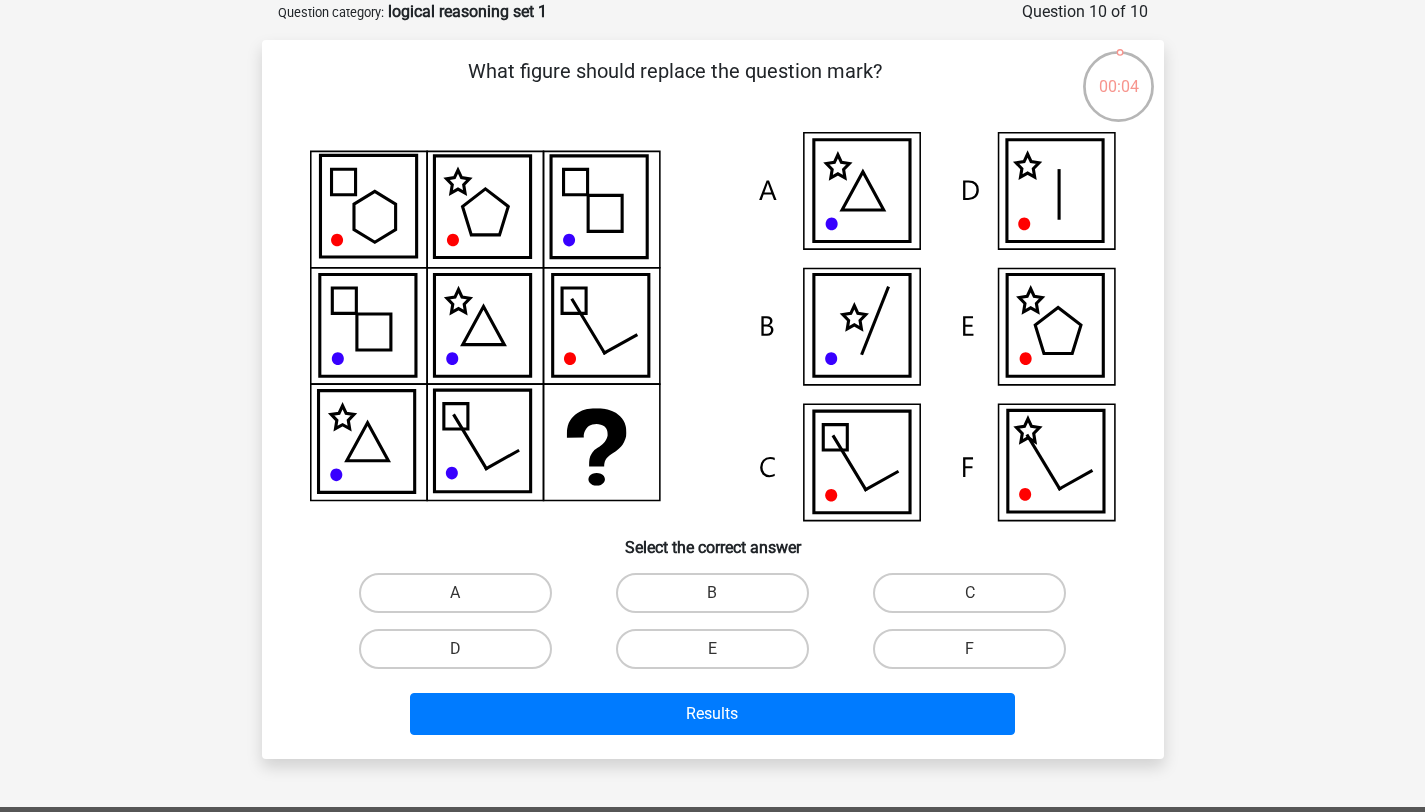 click on "B" at bounding box center (712, 593) 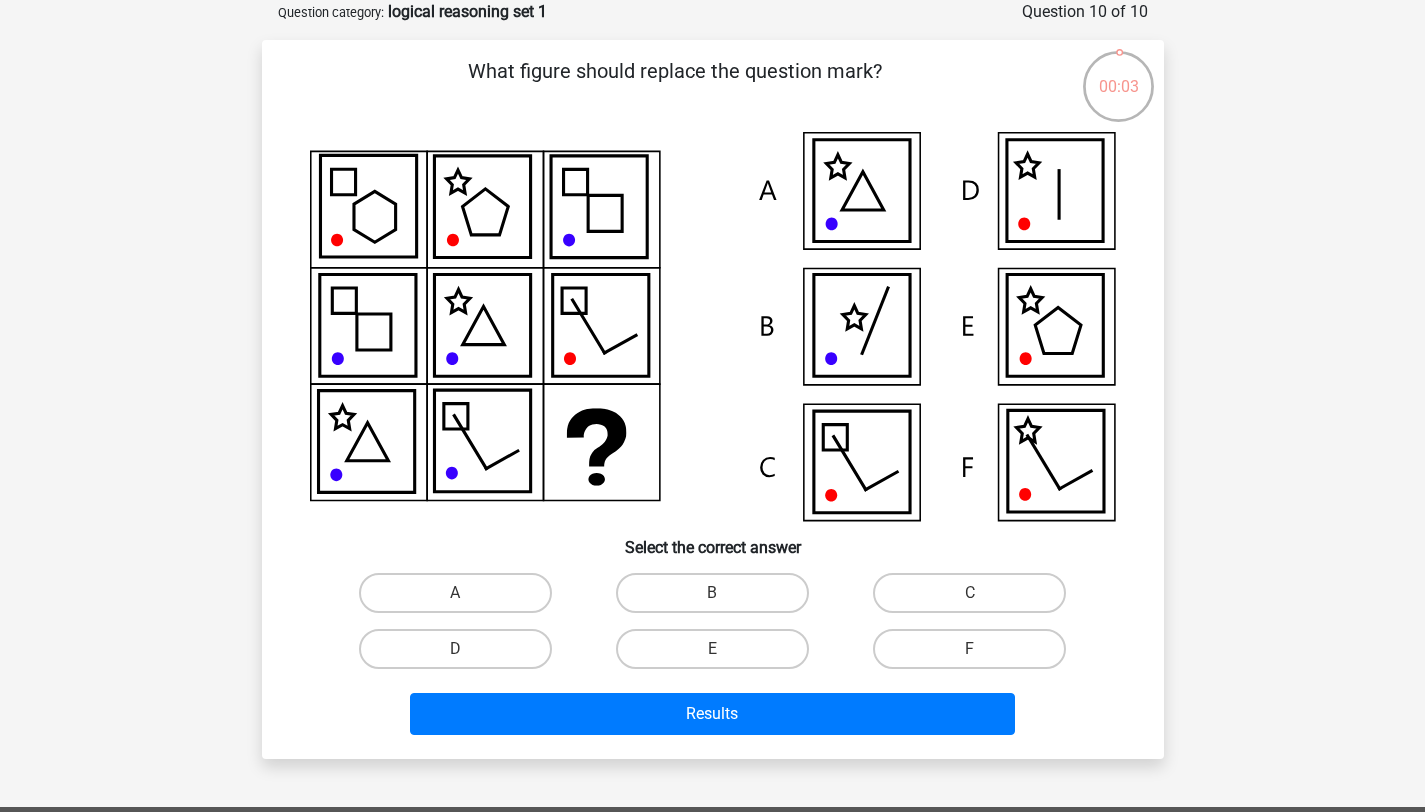 click on "B" at bounding box center (712, 593) 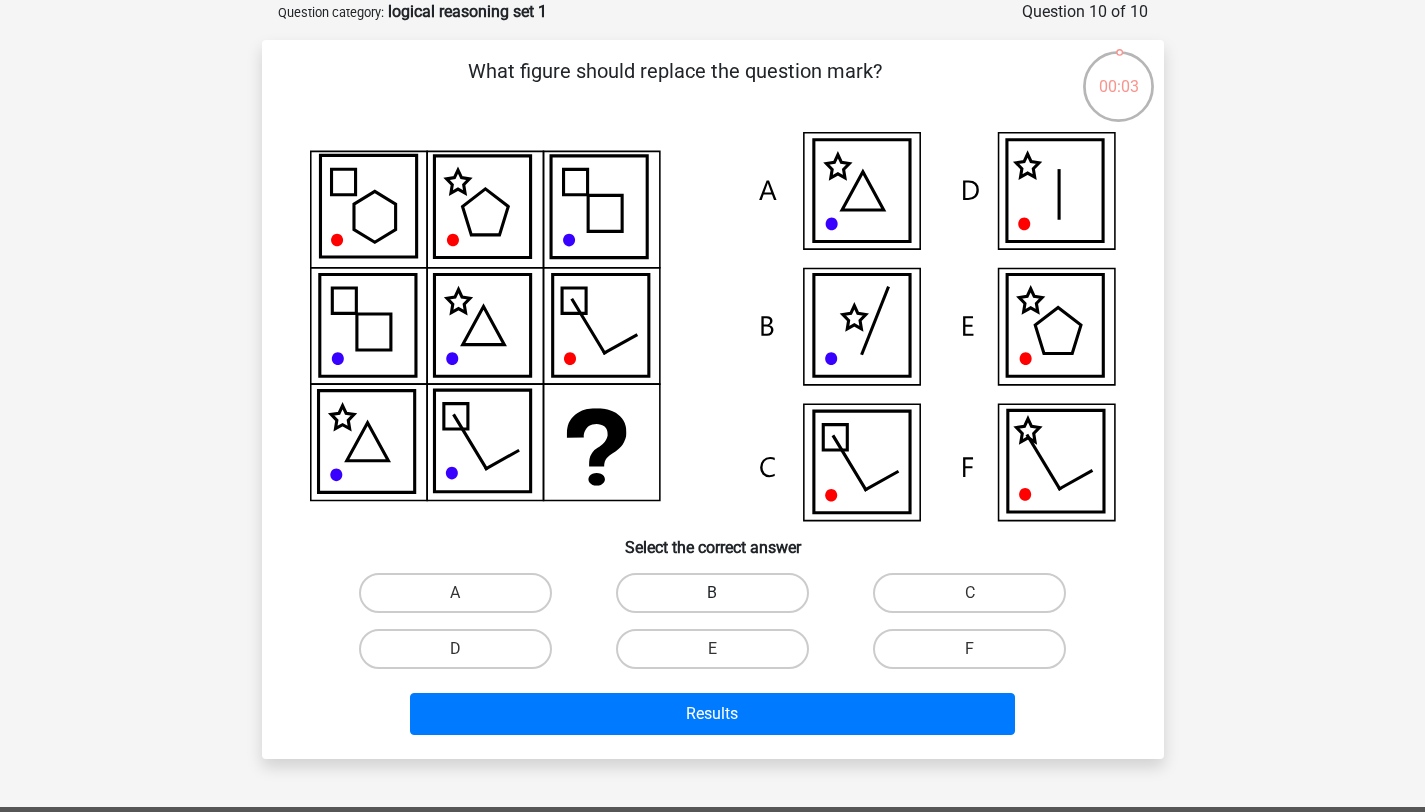 click on "B" at bounding box center (712, 593) 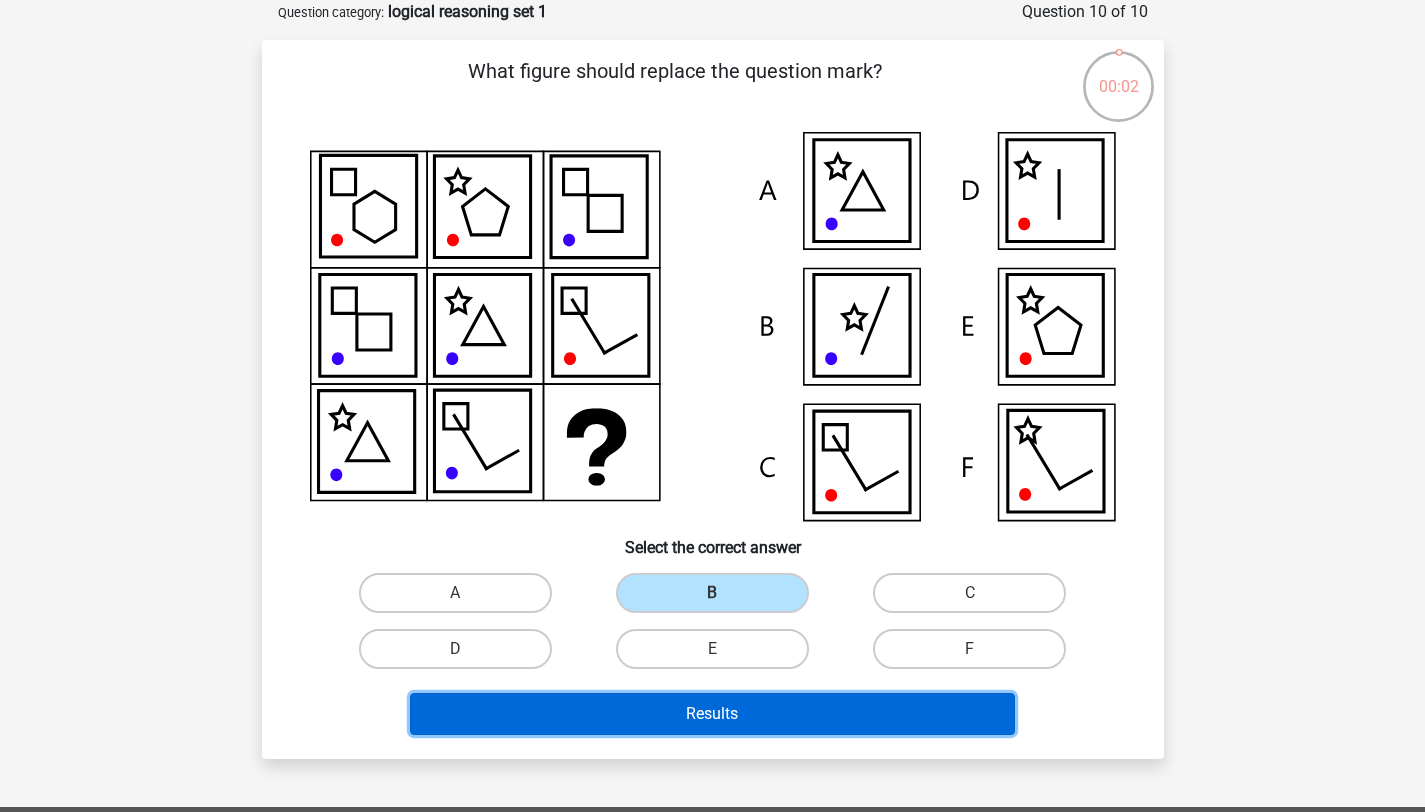 click on "Results" at bounding box center (712, 714) 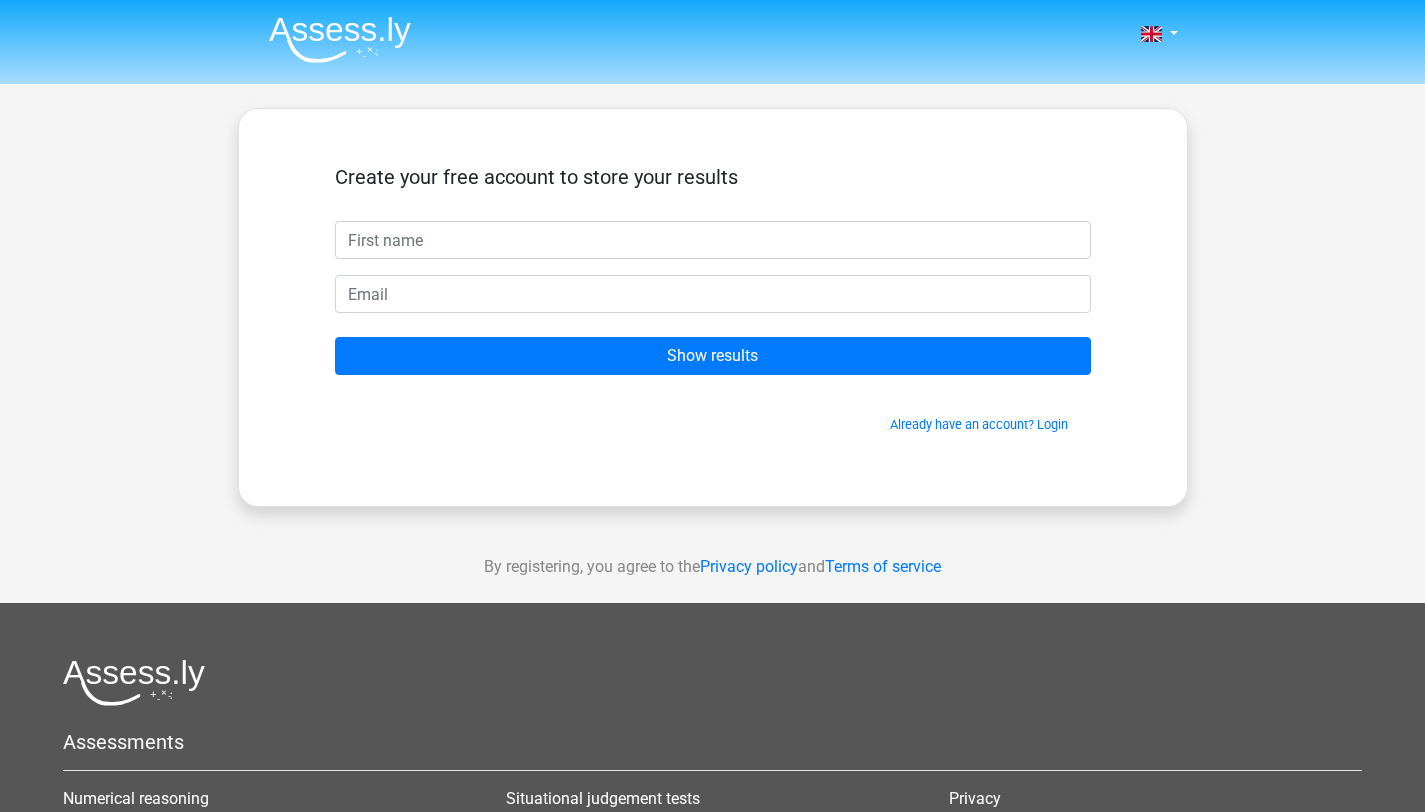 scroll, scrollTop: 0, scrollLeft: 0, axis: both 